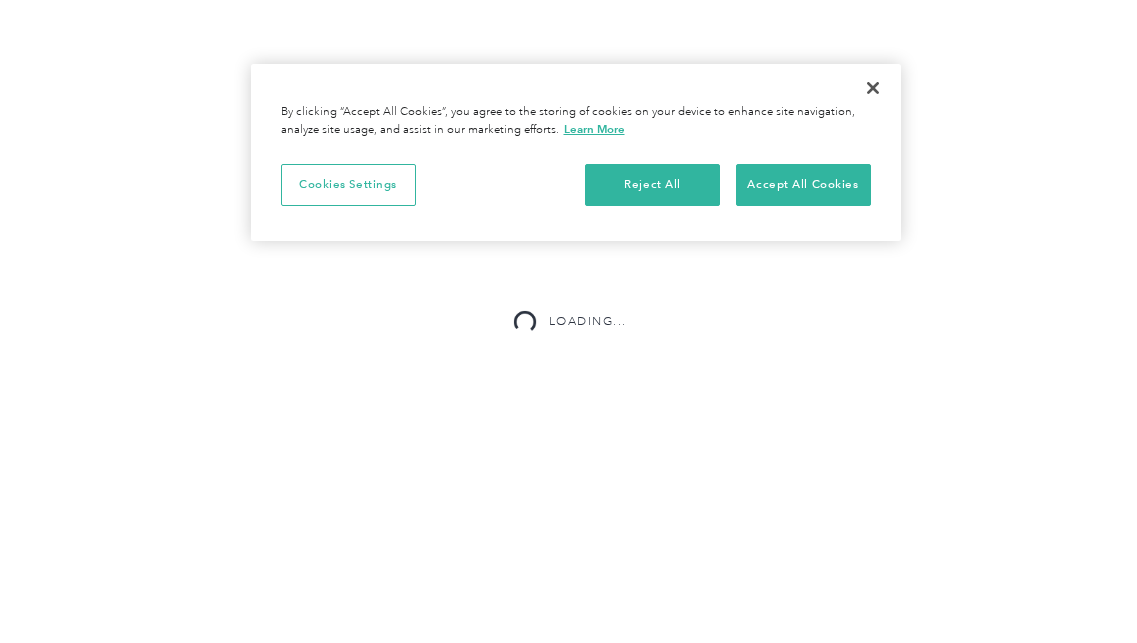 scroll, scrollTop: 0, scrollLeft: 0, axis: both 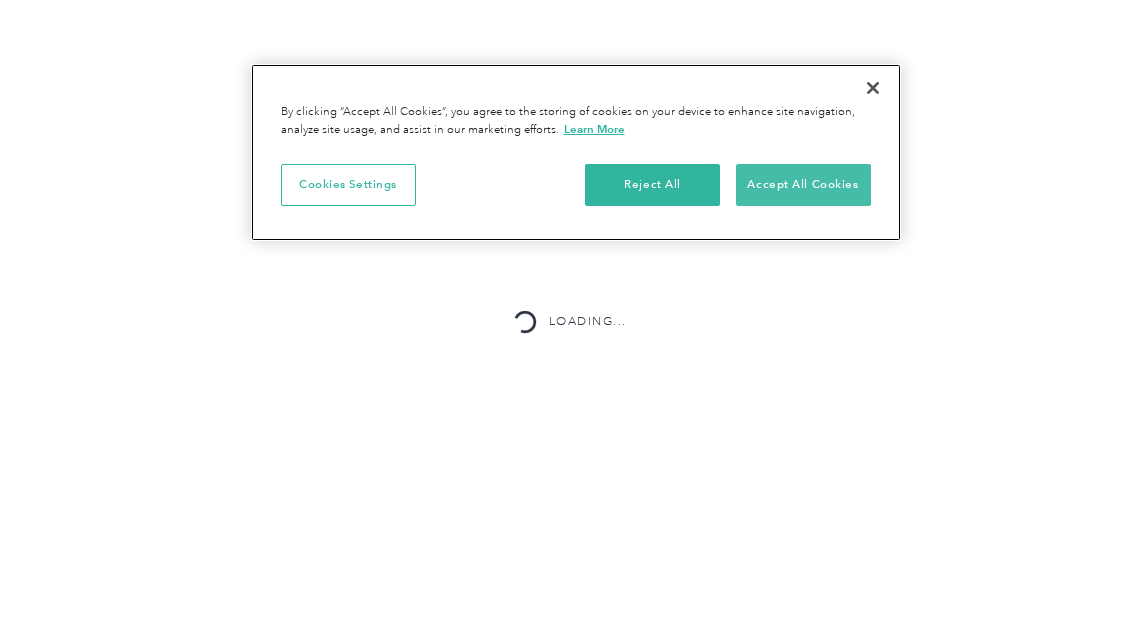 click on "Accept All Cookies" at bounding box center (803, 185) 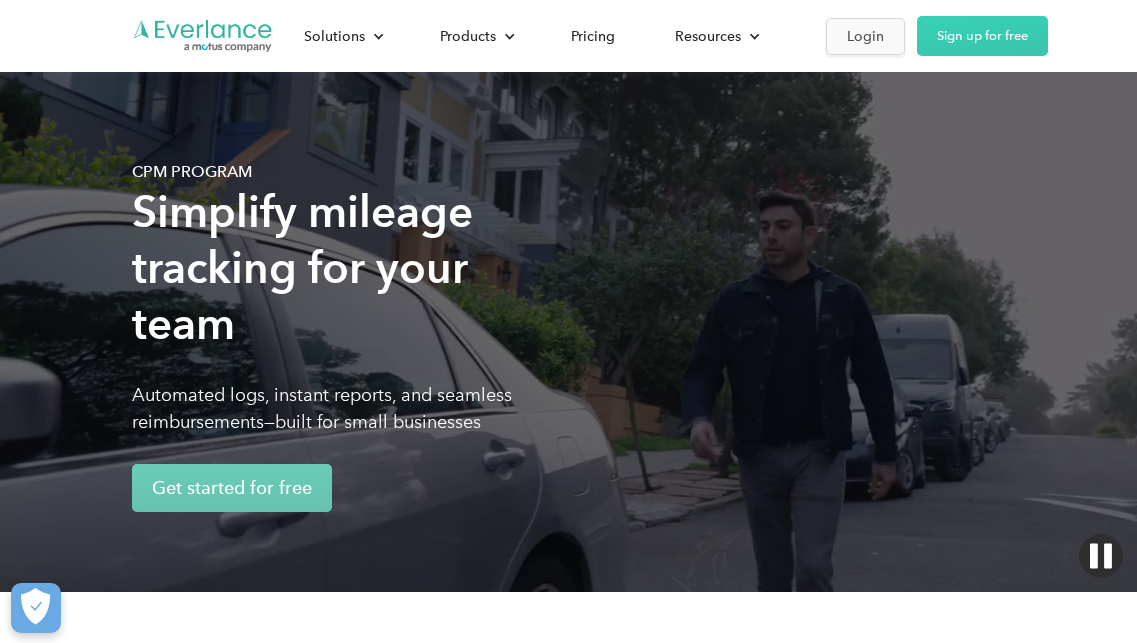 click on "Login" at bounding box center (865, 36) 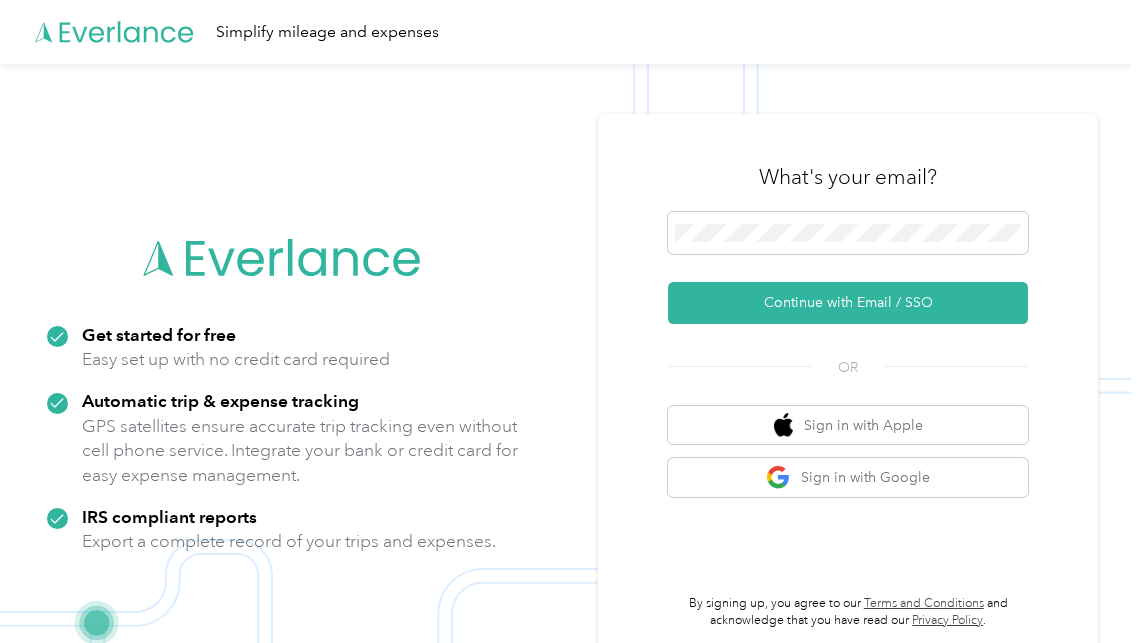 scroll, scrollTop: 0, scrollLeft: 0, axis: both 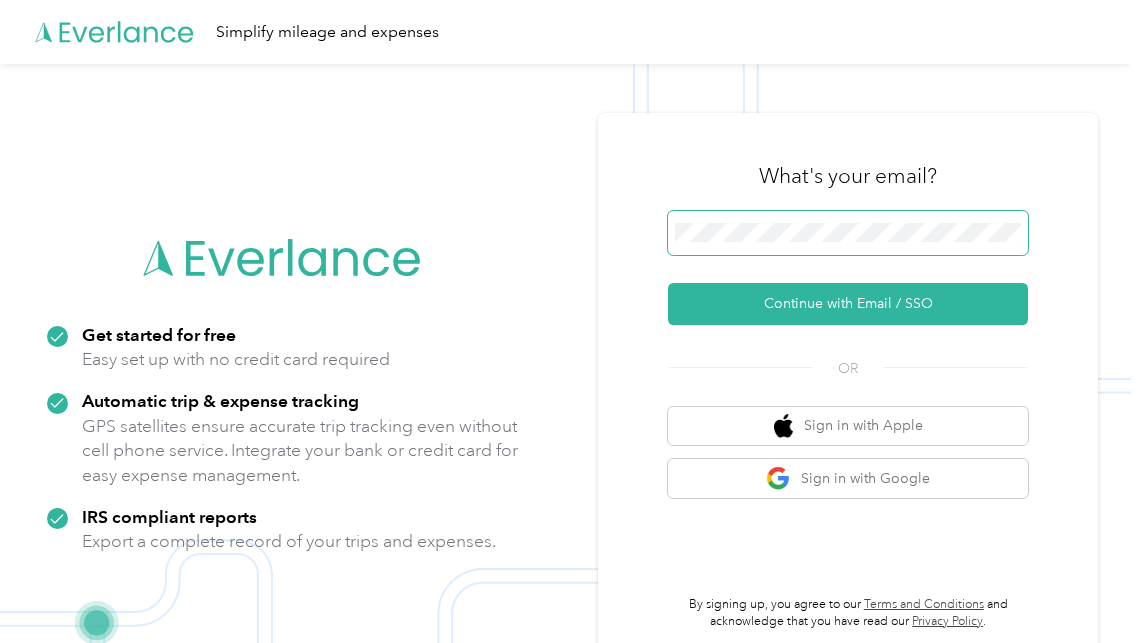 click on "Continue with Email / SSO" at bounding box center (848, 304) 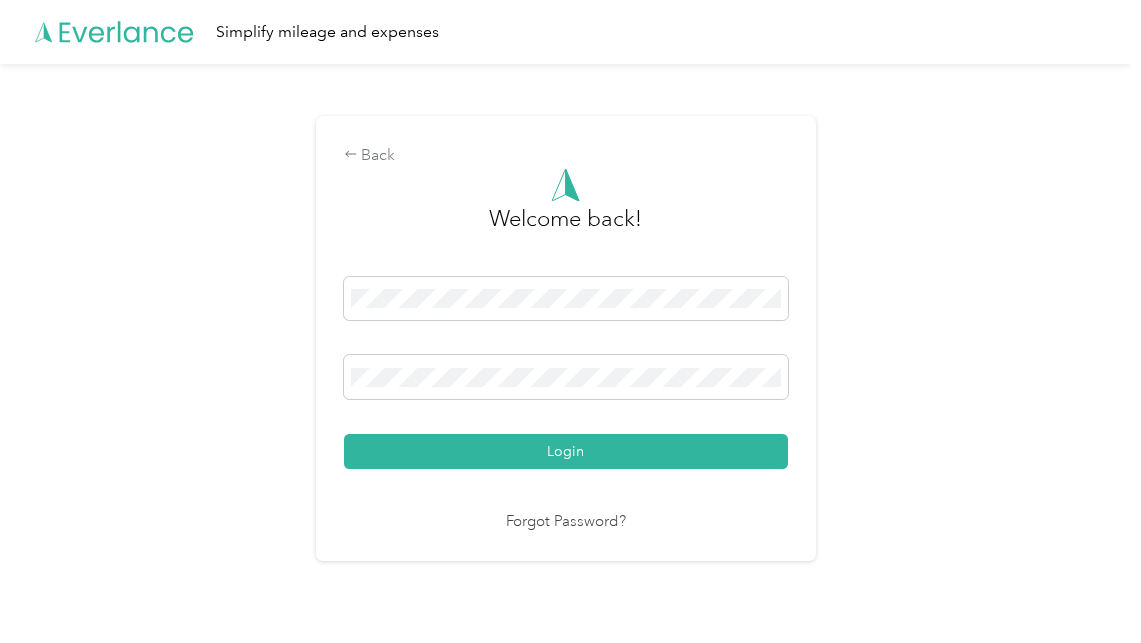 click on "Login" at bounding box center (566, 451) 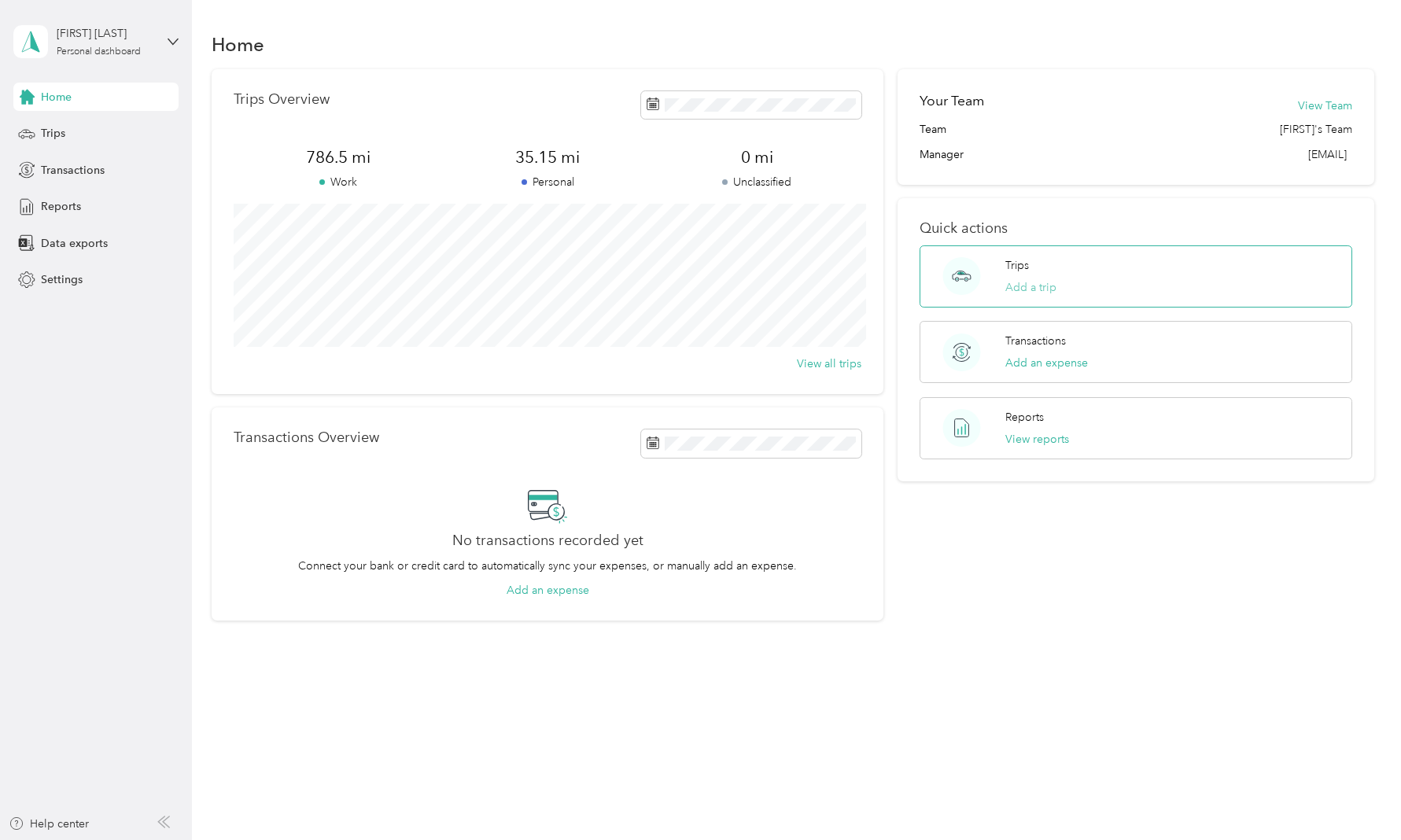 click on "Add a trip" at bounding box center [1030, 287] 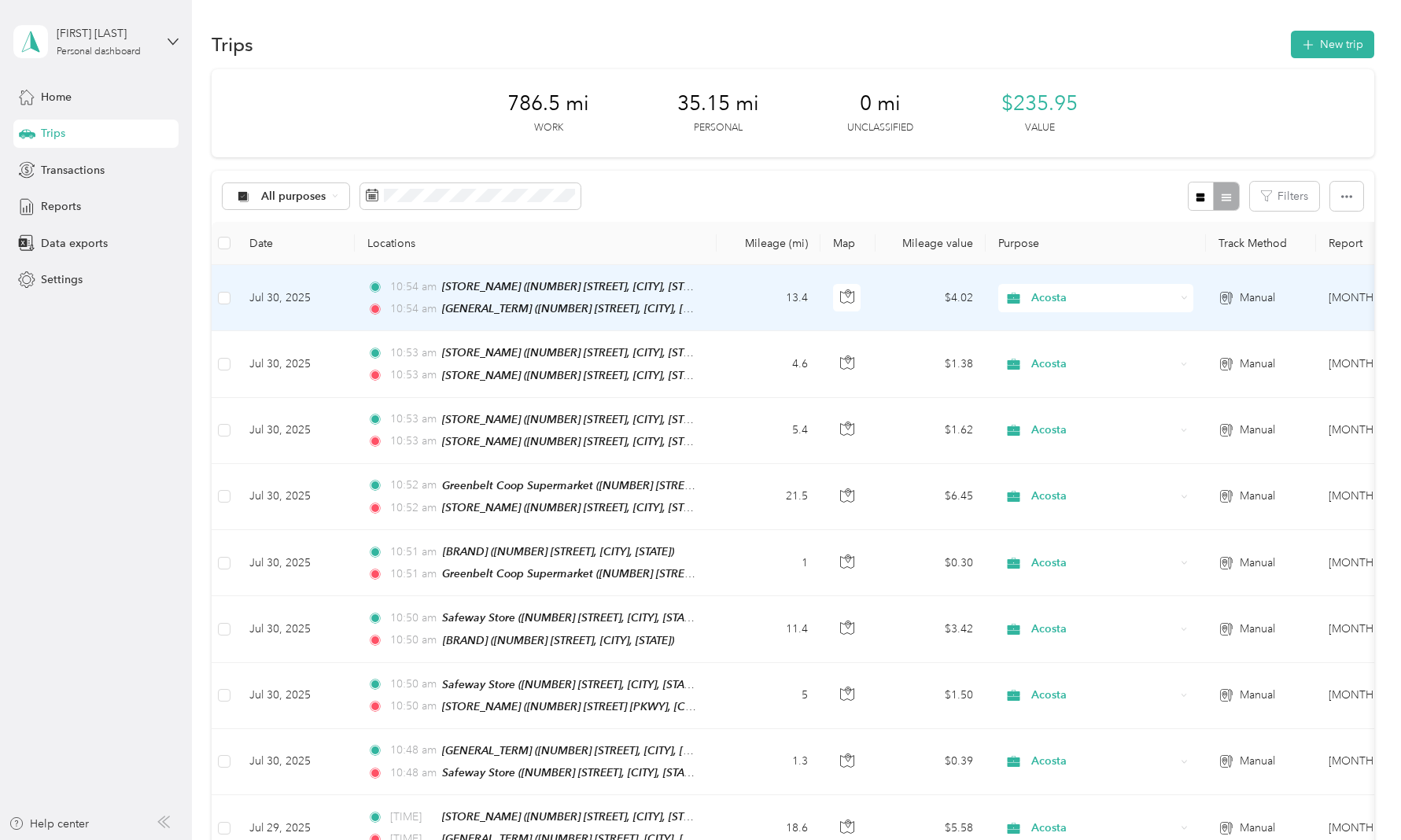 scroll, scrollTop: 0, scrollLeft: 0, axis: both 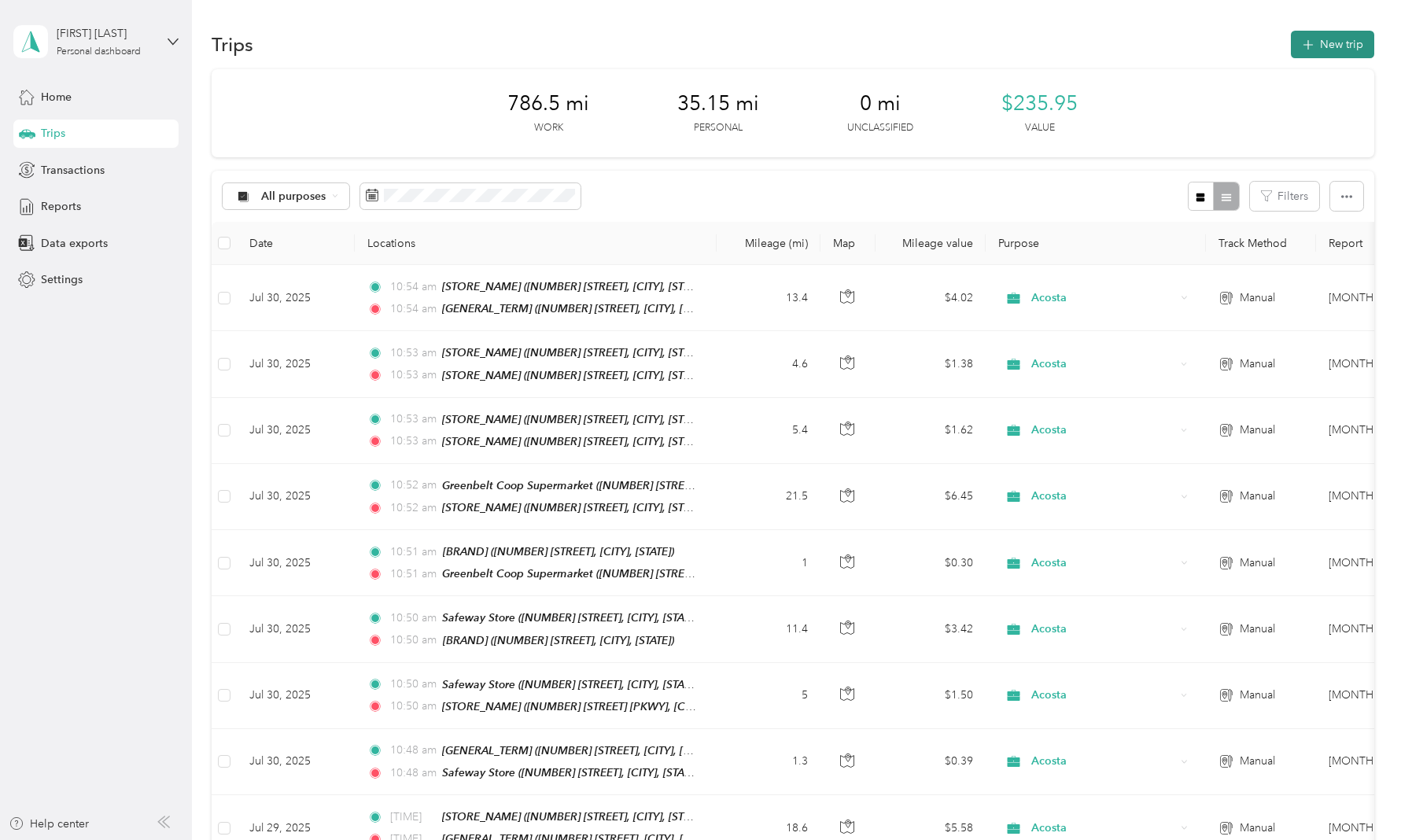 click on "New trip" at bounding box center (1333, 44) 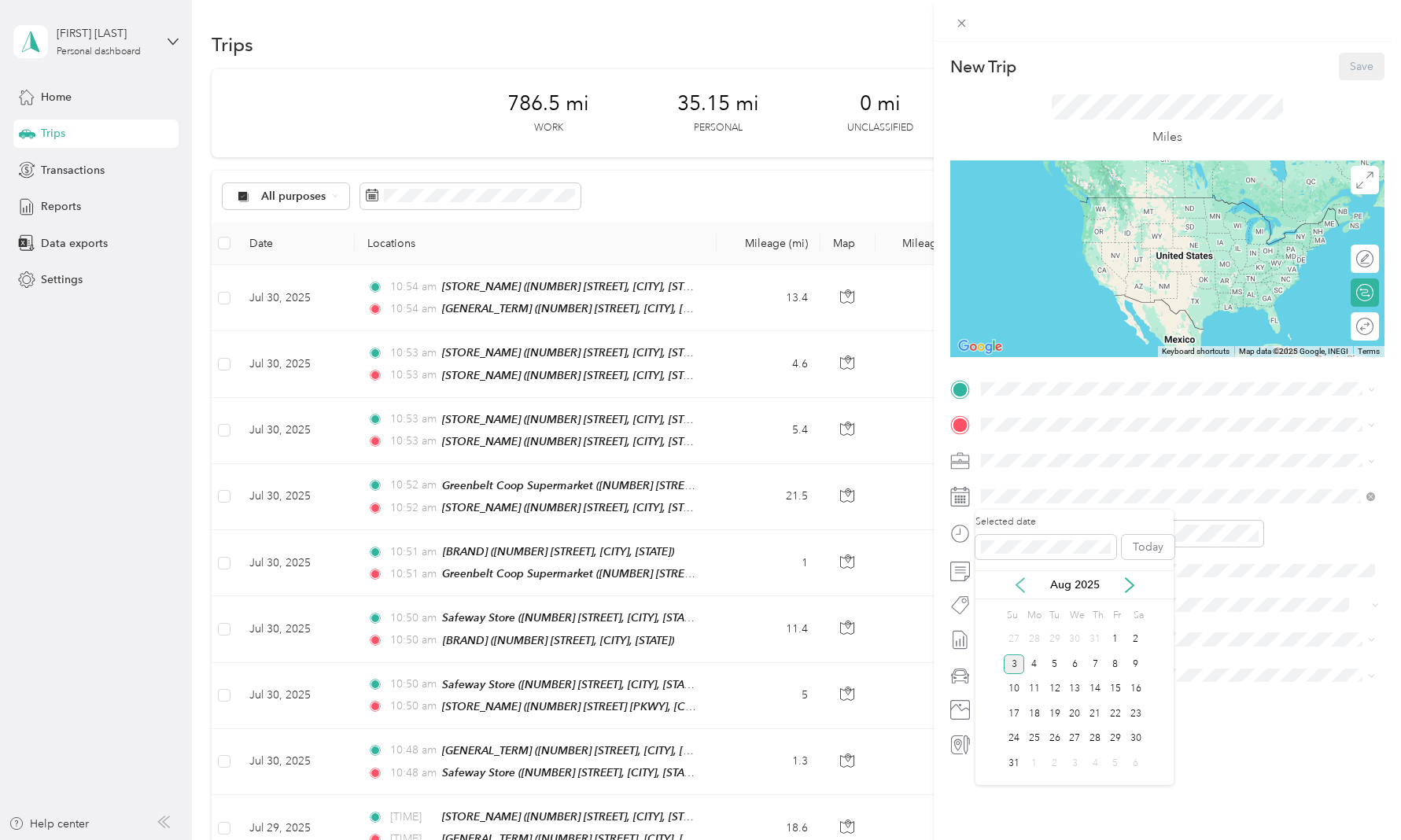 click 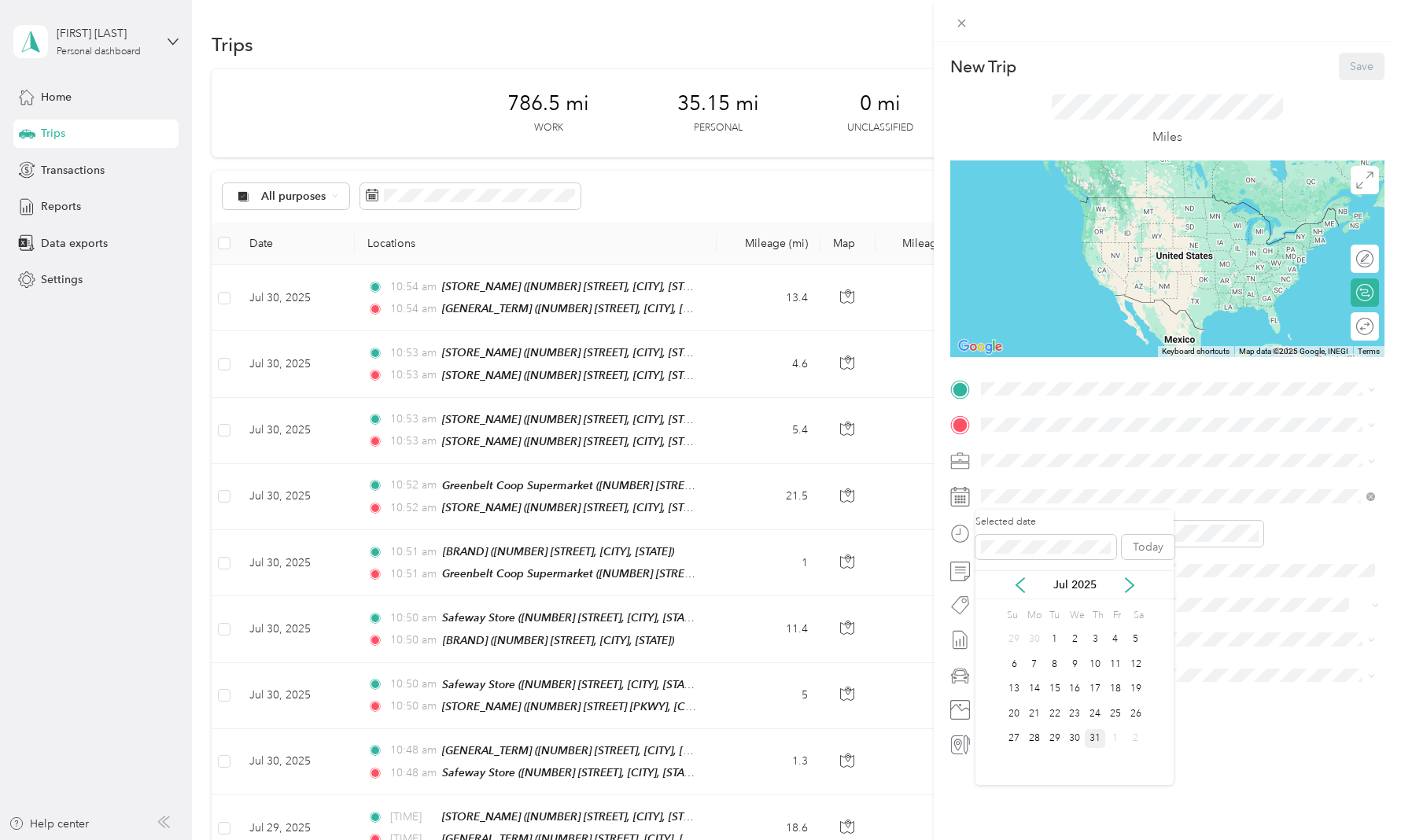 click on "31" at bounding box center [1095, 739] 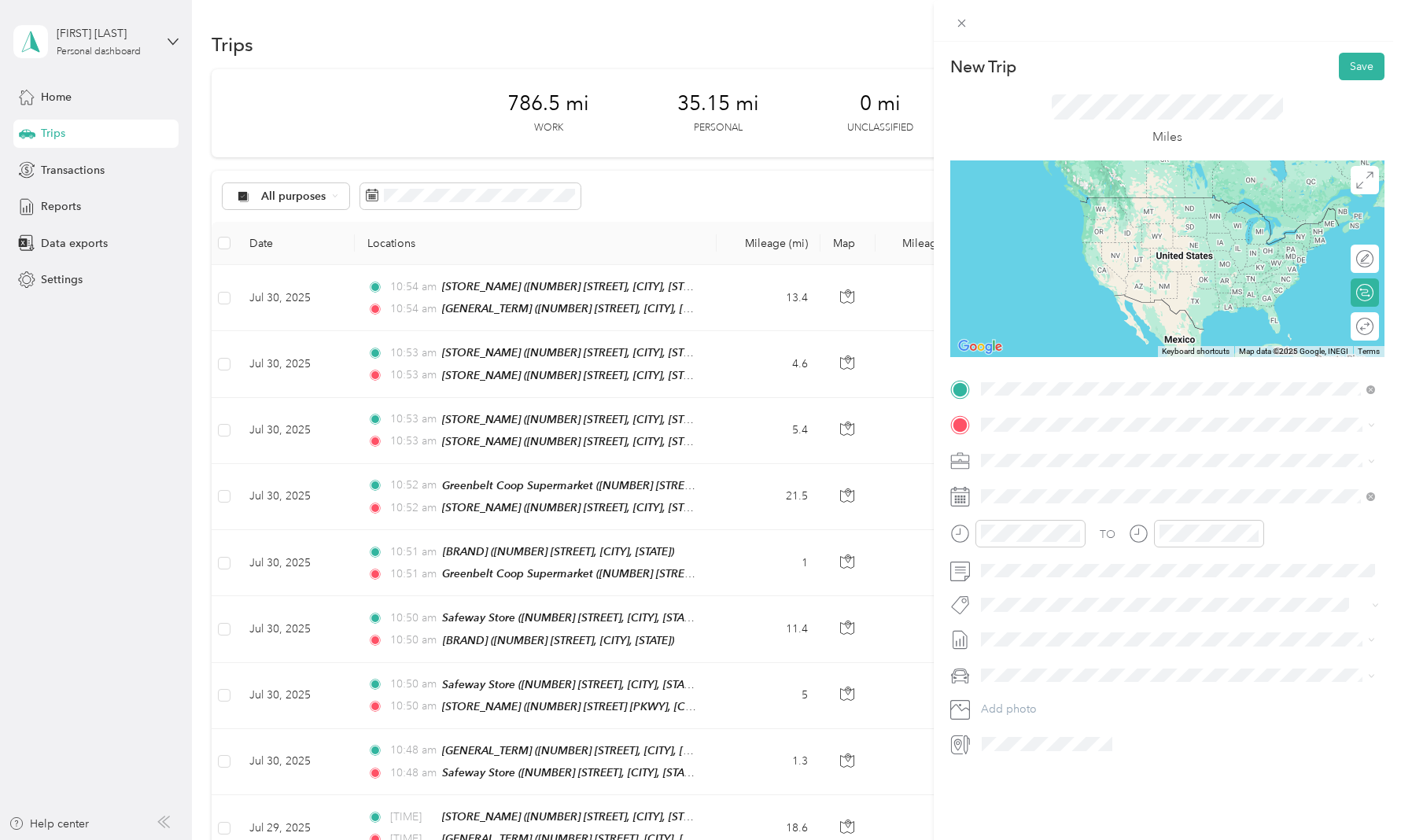 click on "[NUMBER] [STREET], [CITY], [STATE], [COUNTRY] , [POSTAL_CODE], [CITY], [STATE], [COUNTRY]" at bounding box center [1182, 477] 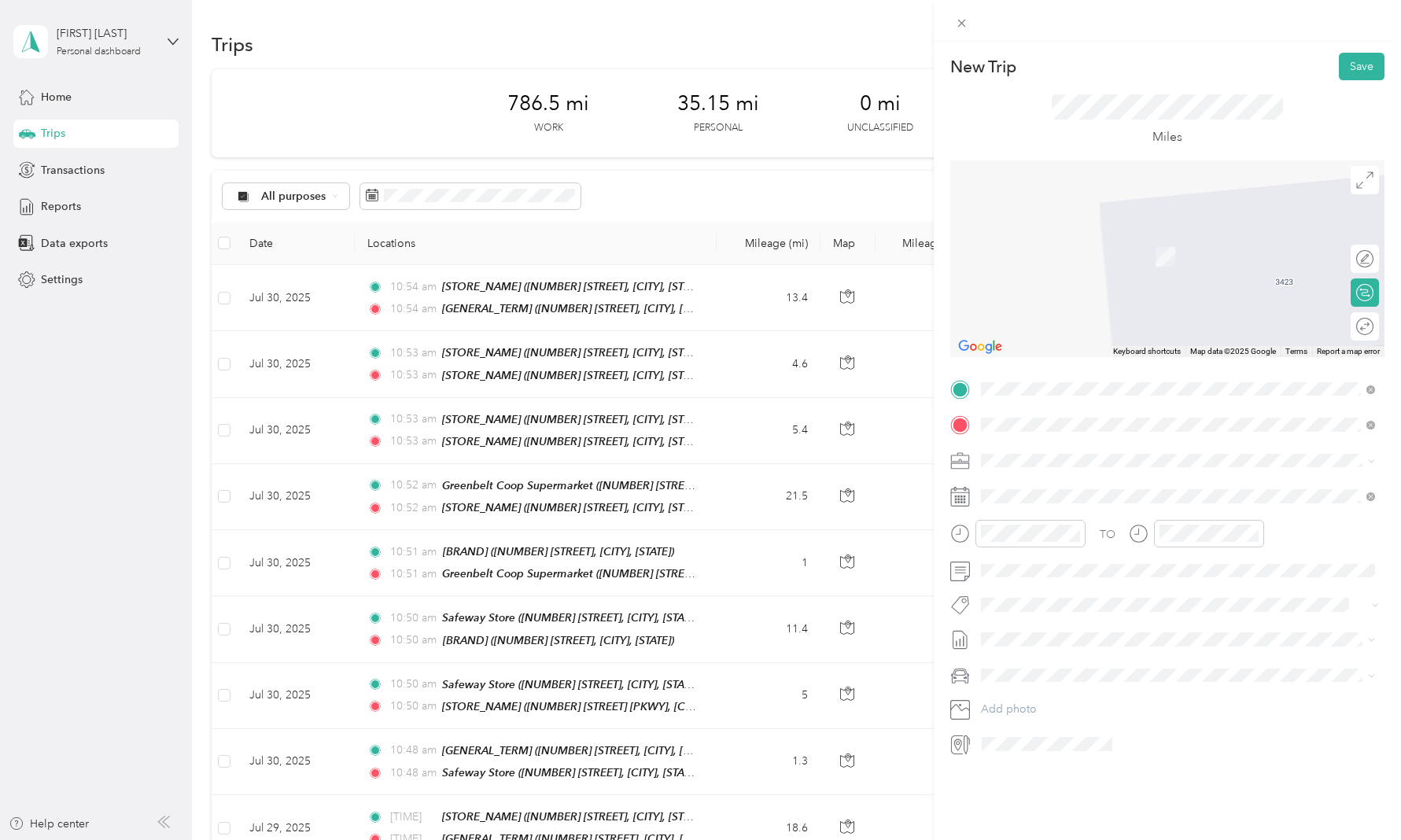 click on "[NUMBER] [STREET], [POSTAL_CODE], [CITY], [STATE], [COUNTRY]" at bounding box center [1178, 510] 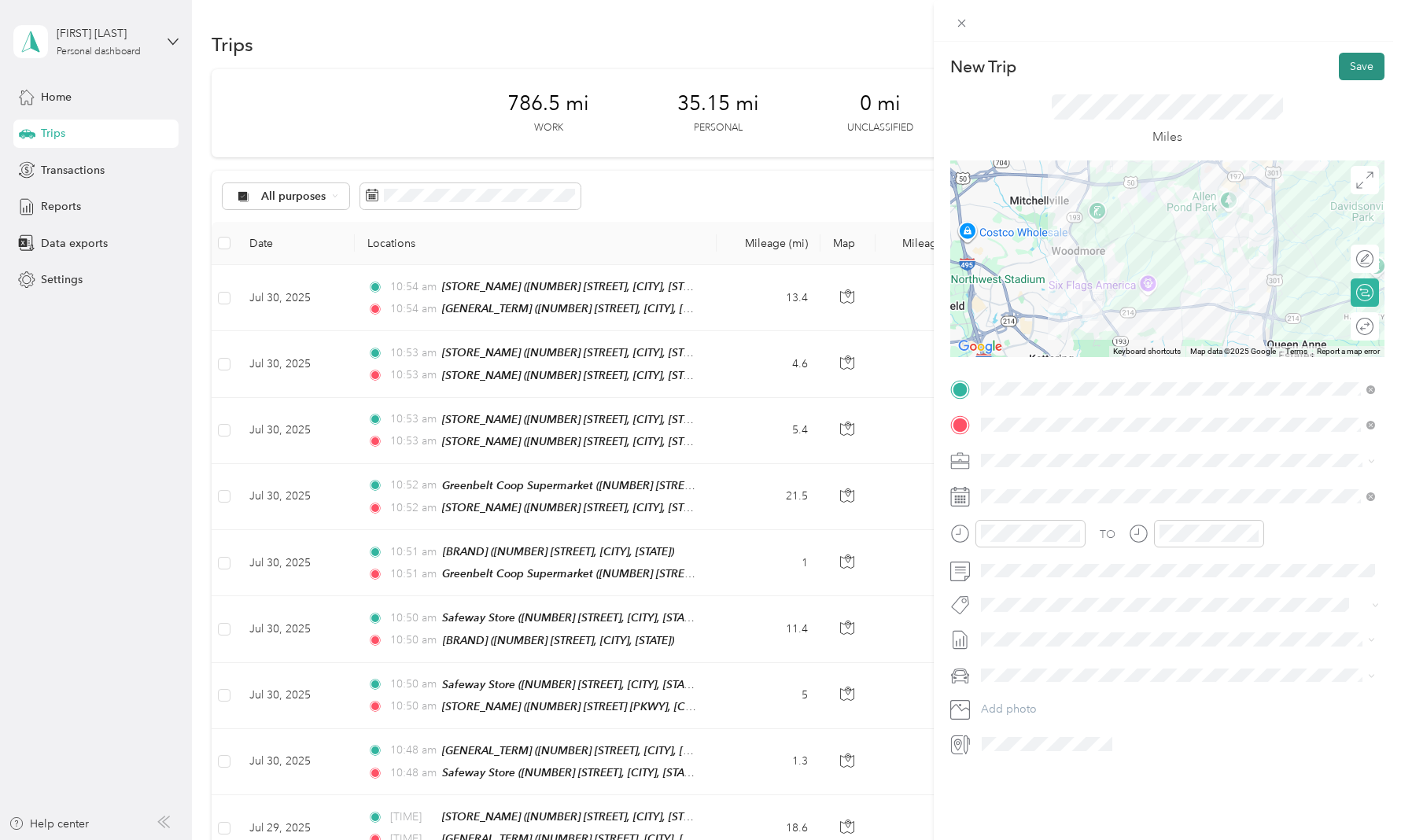 click on "Save" at bounding box center [1362, 66] 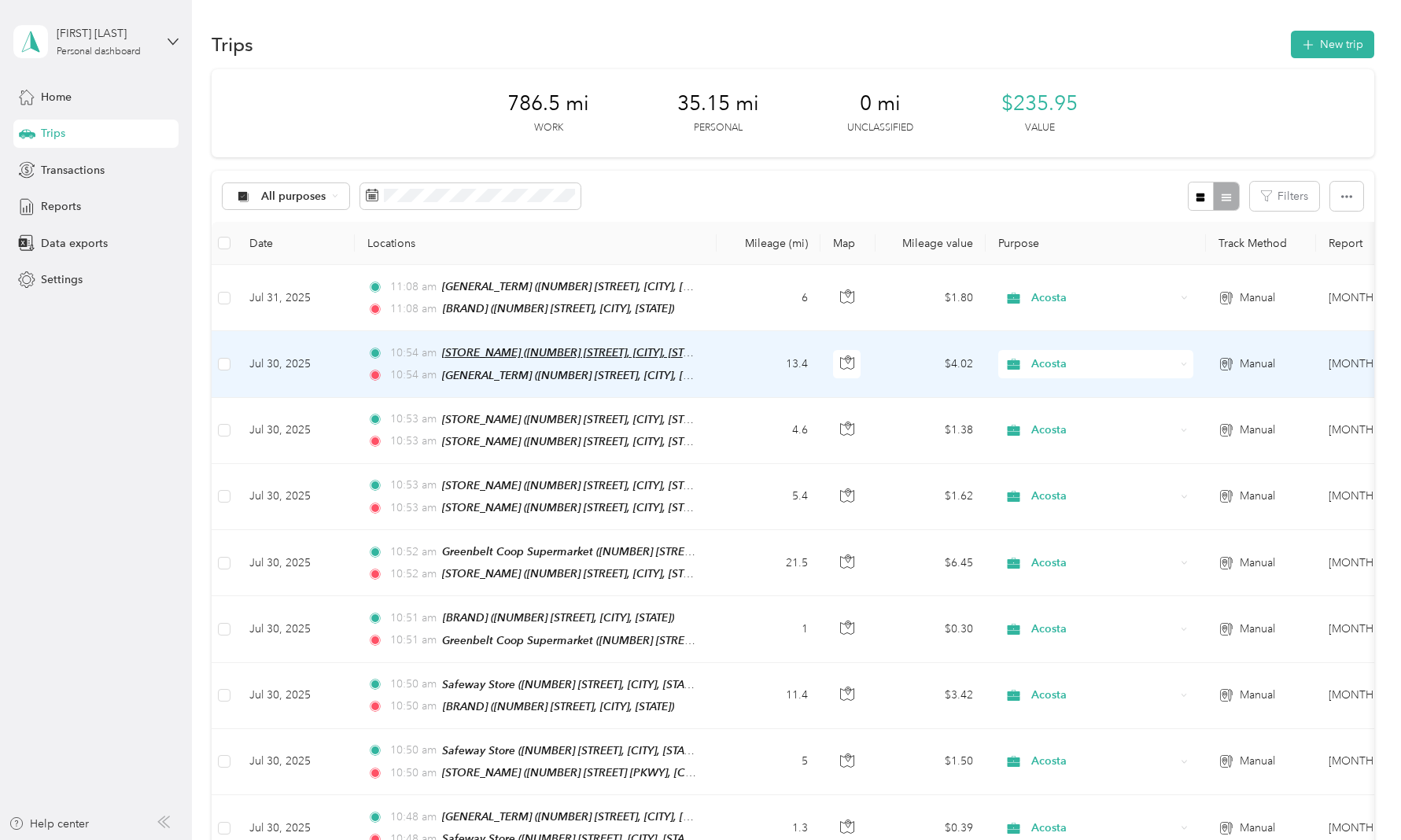 scroll, scrollTop: 0, scrollLeft: 0, axis: both 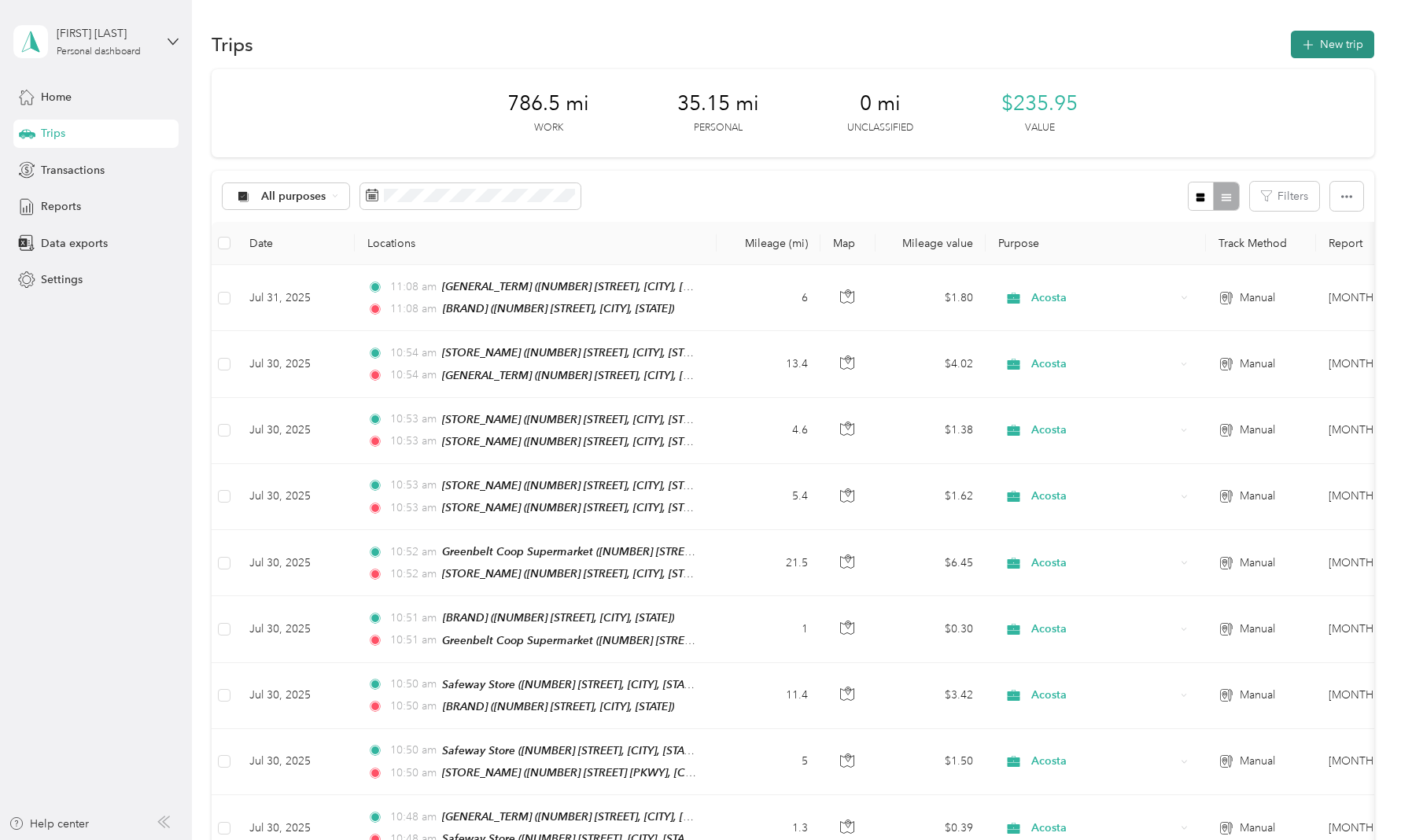 click on "New trip" at bounding box center [1333, 44] 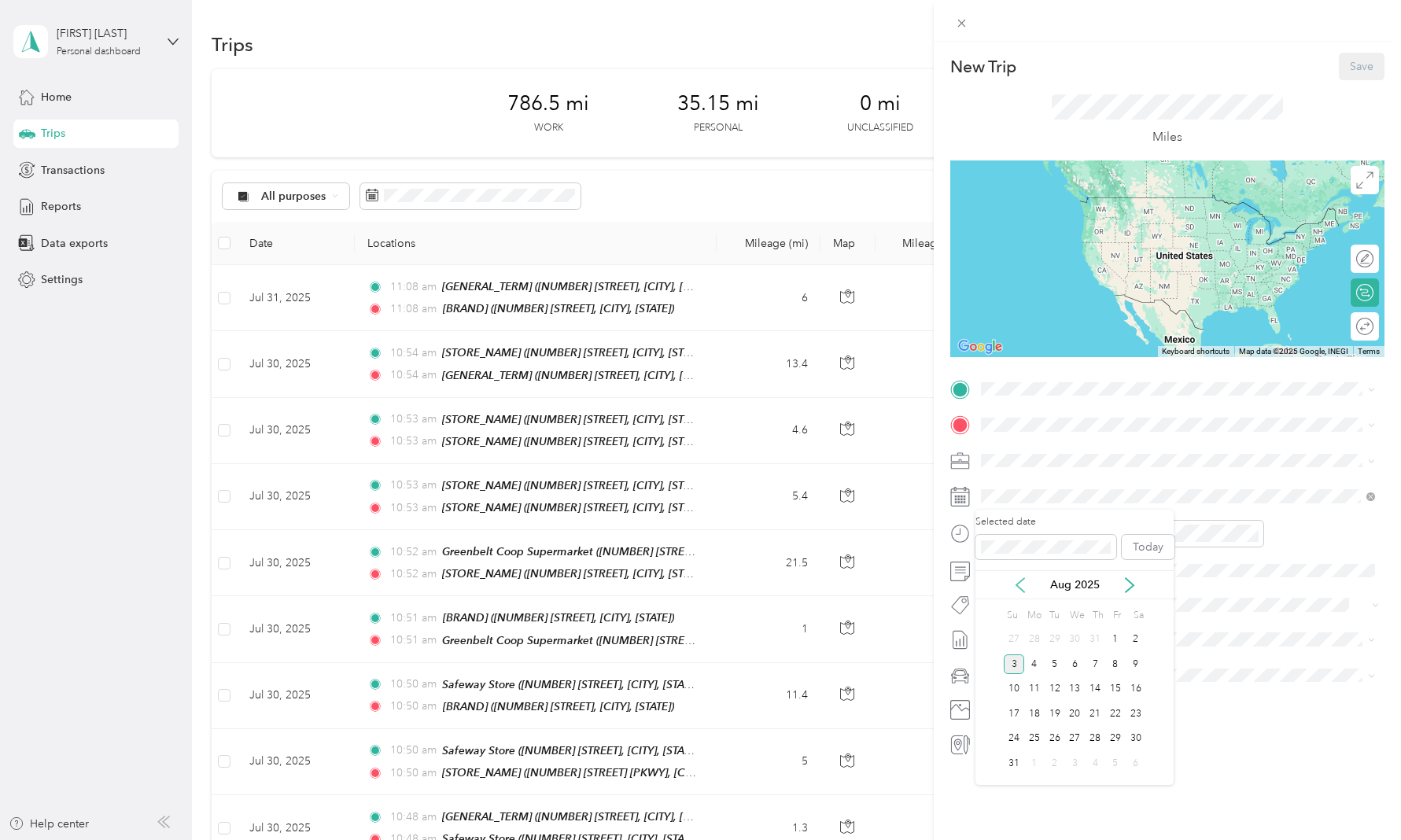 click 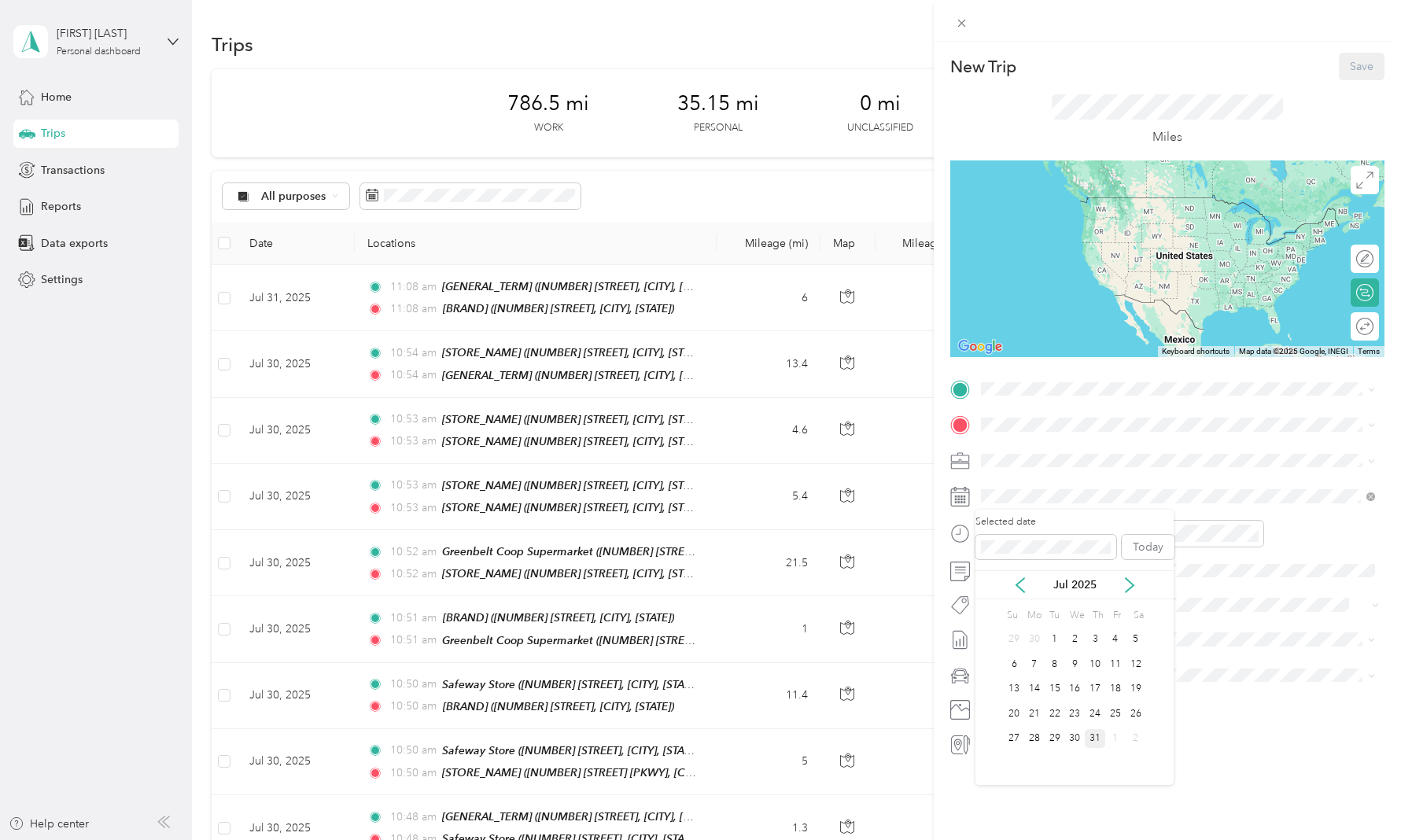 click on "31" at bounding box center [1095, 739] 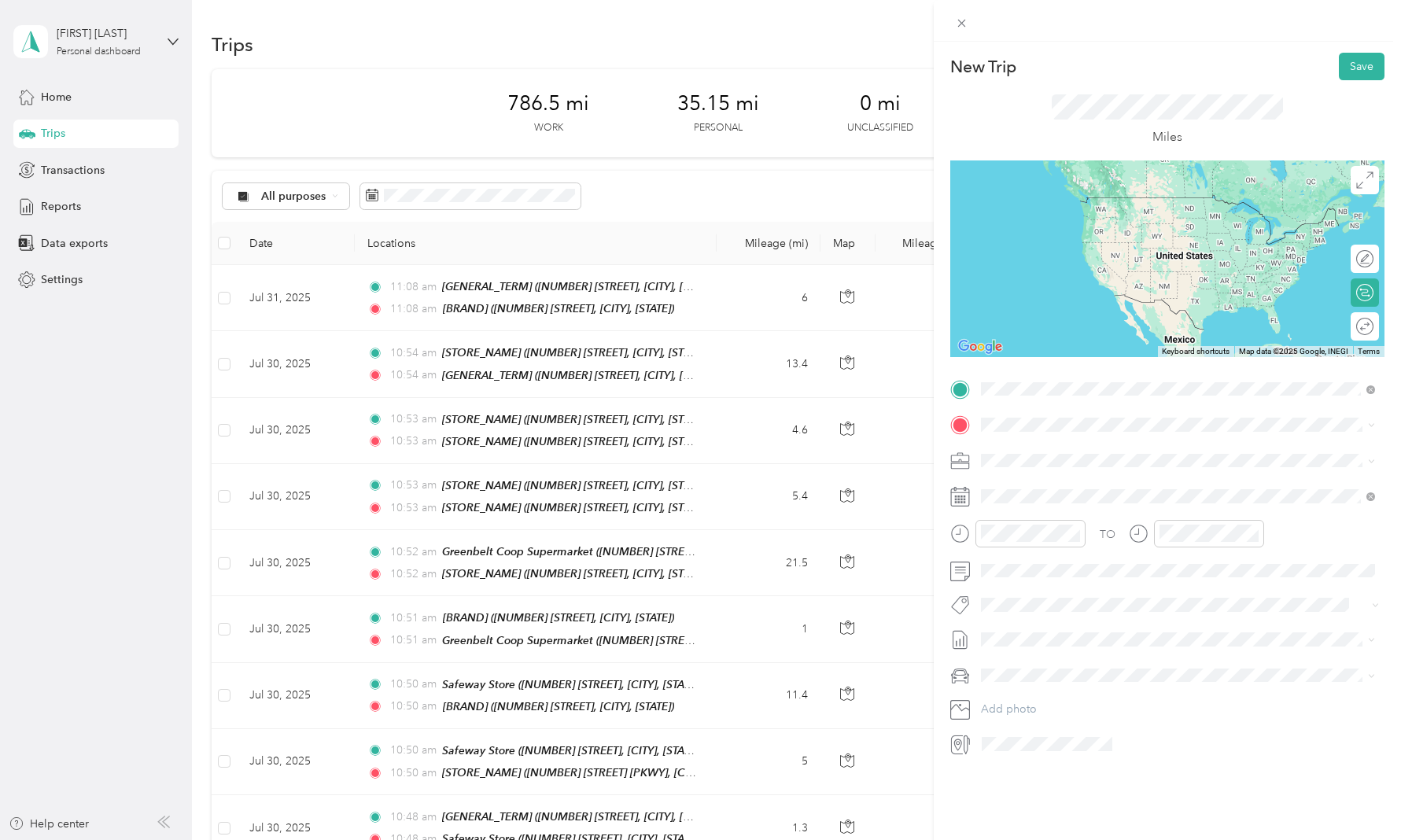 click on "Weis Market" at bounding box center (1097, 525) 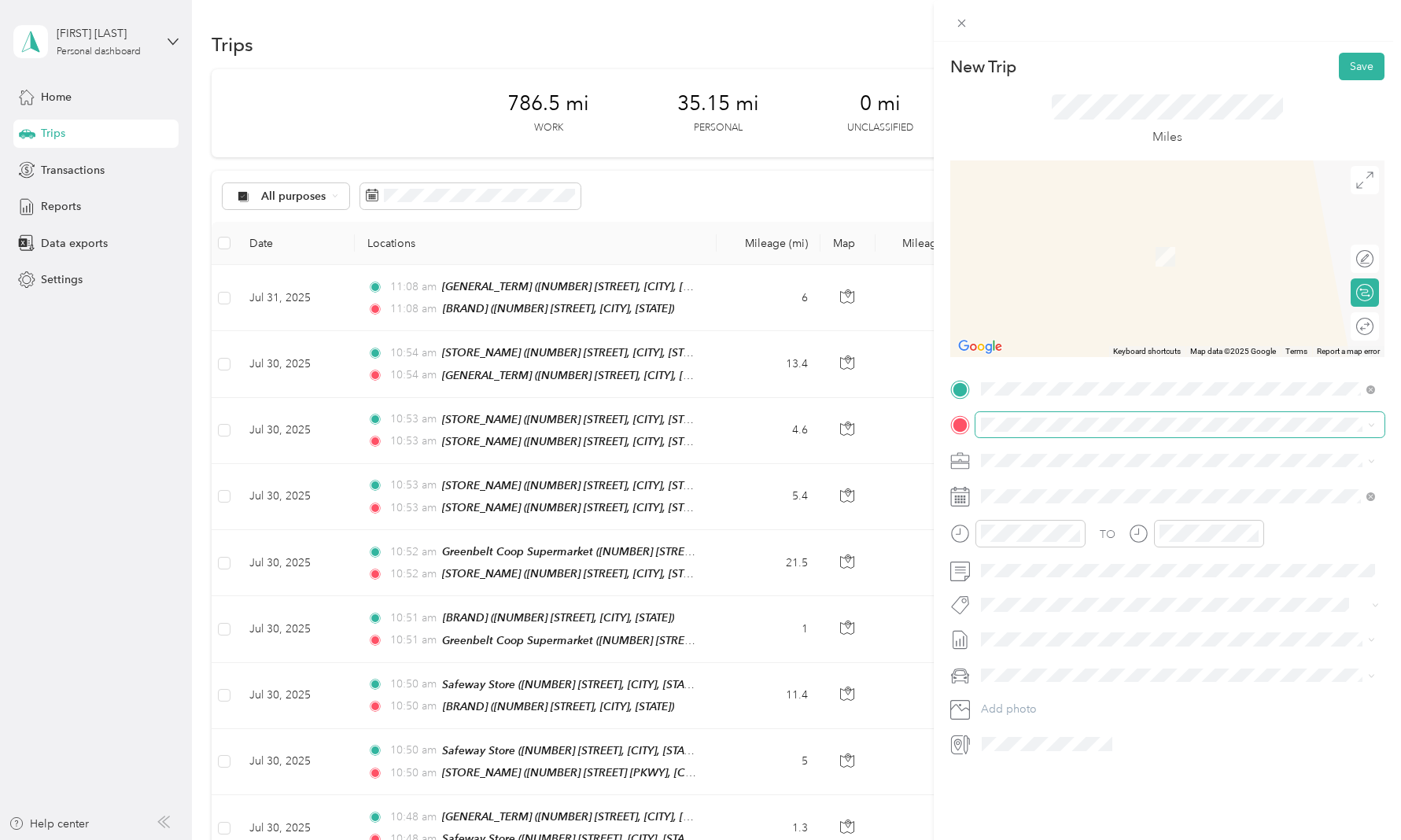 click at bounding box center (1180, 425) 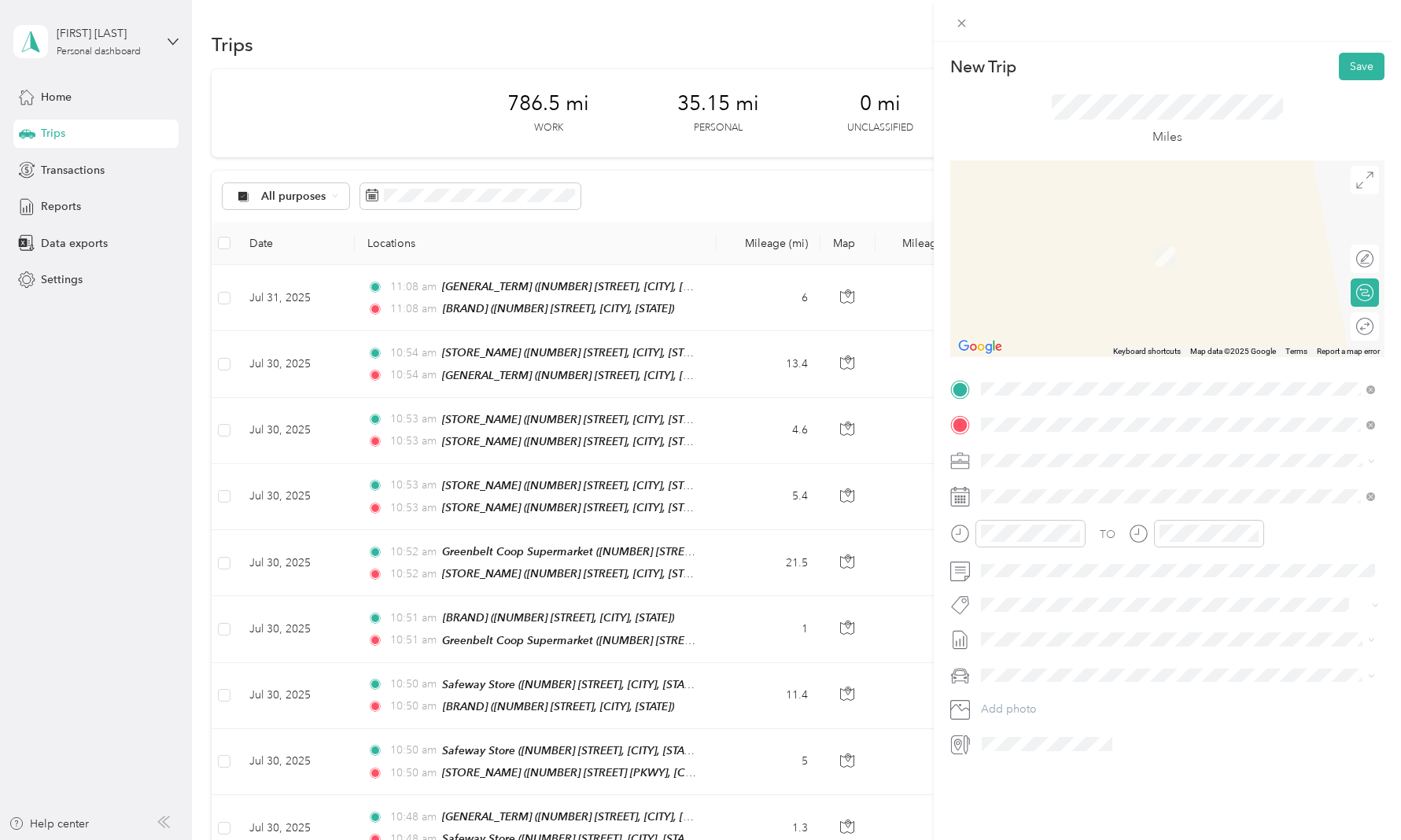 drag, startPoint x: 1000, startPoint y: 436, endPoint x: 1048, endPoint y: 507, distance: 85.70298 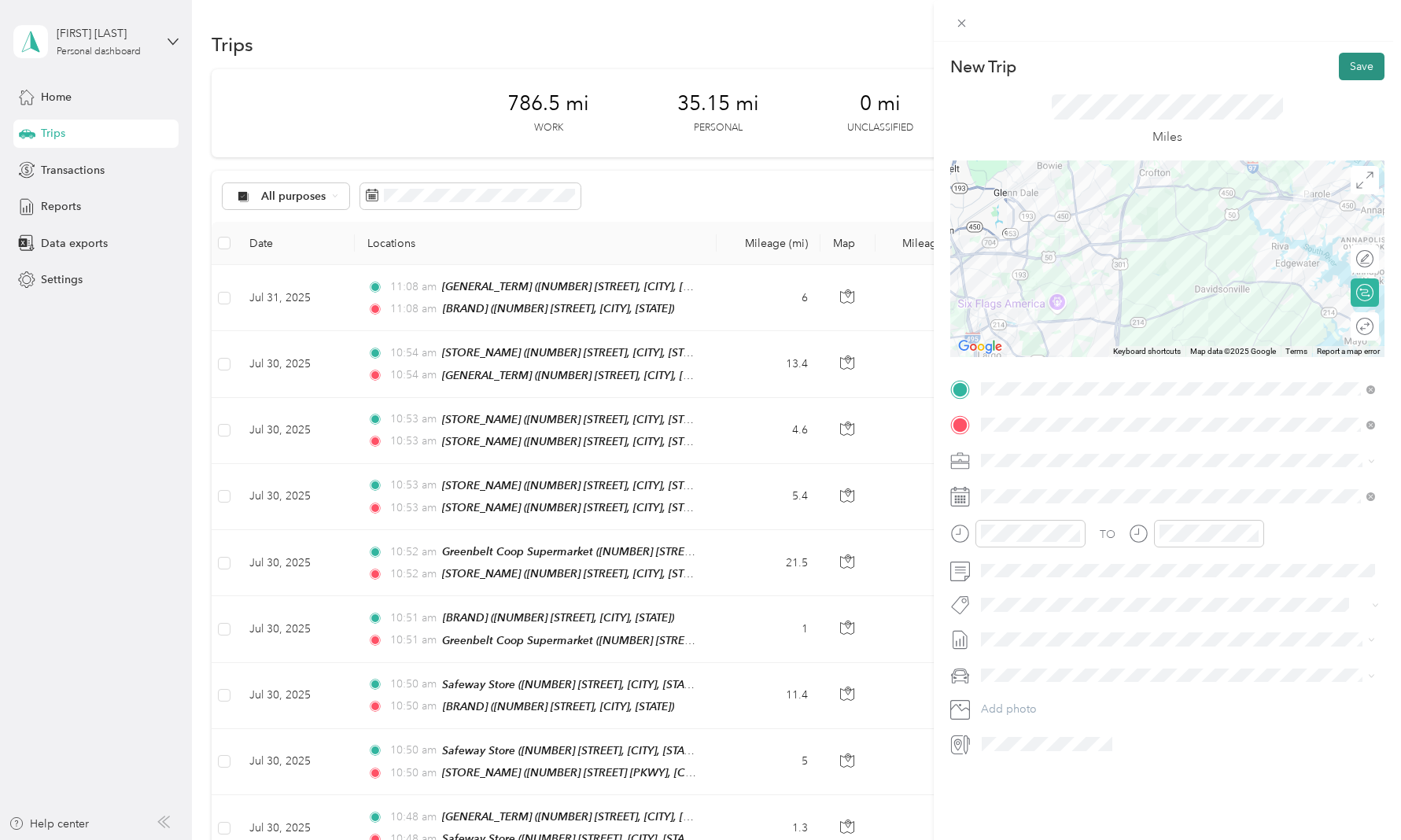 click on "Save" at bounding box center (1362, 66) 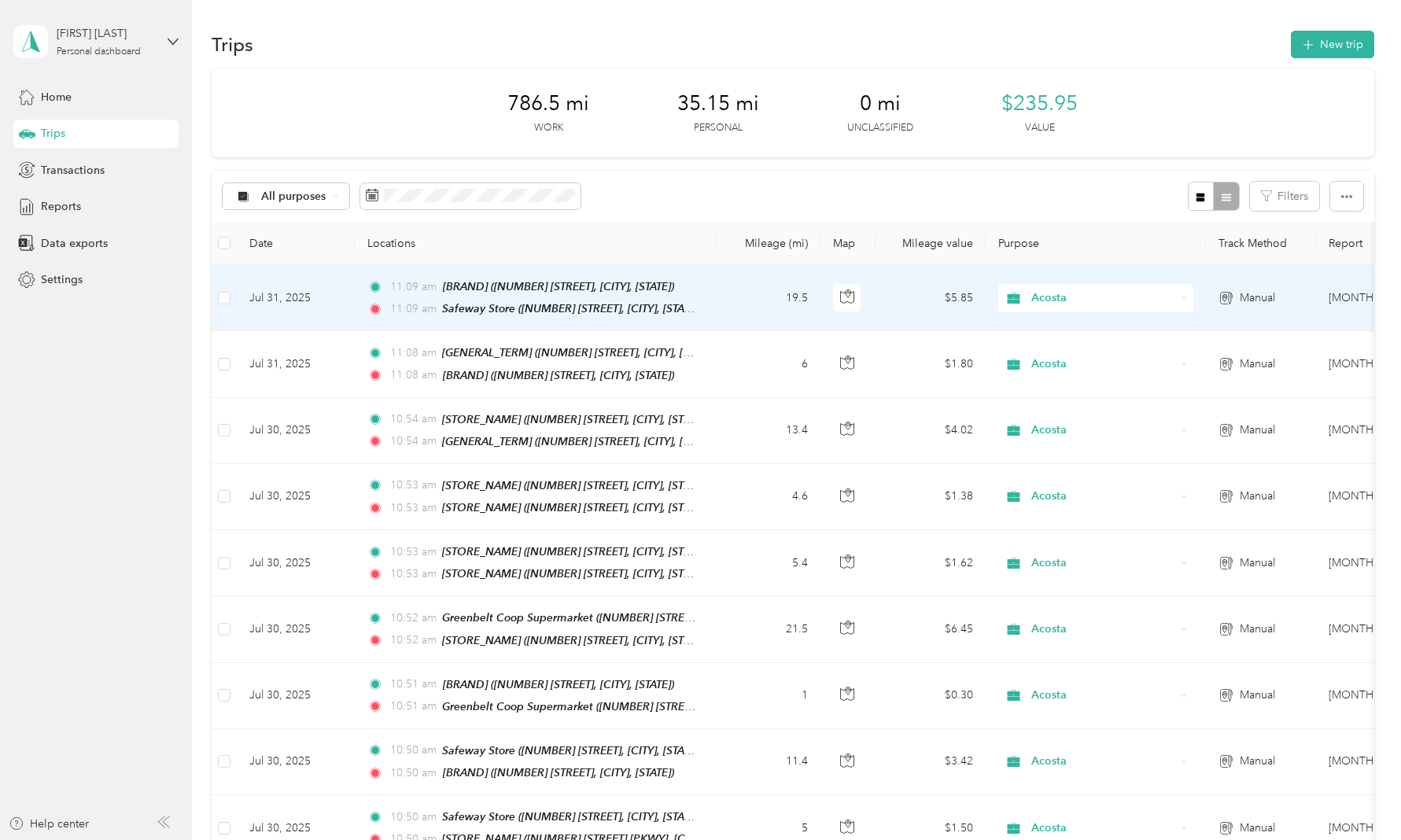 click on "Manual" at bounding box center [1257, 298] 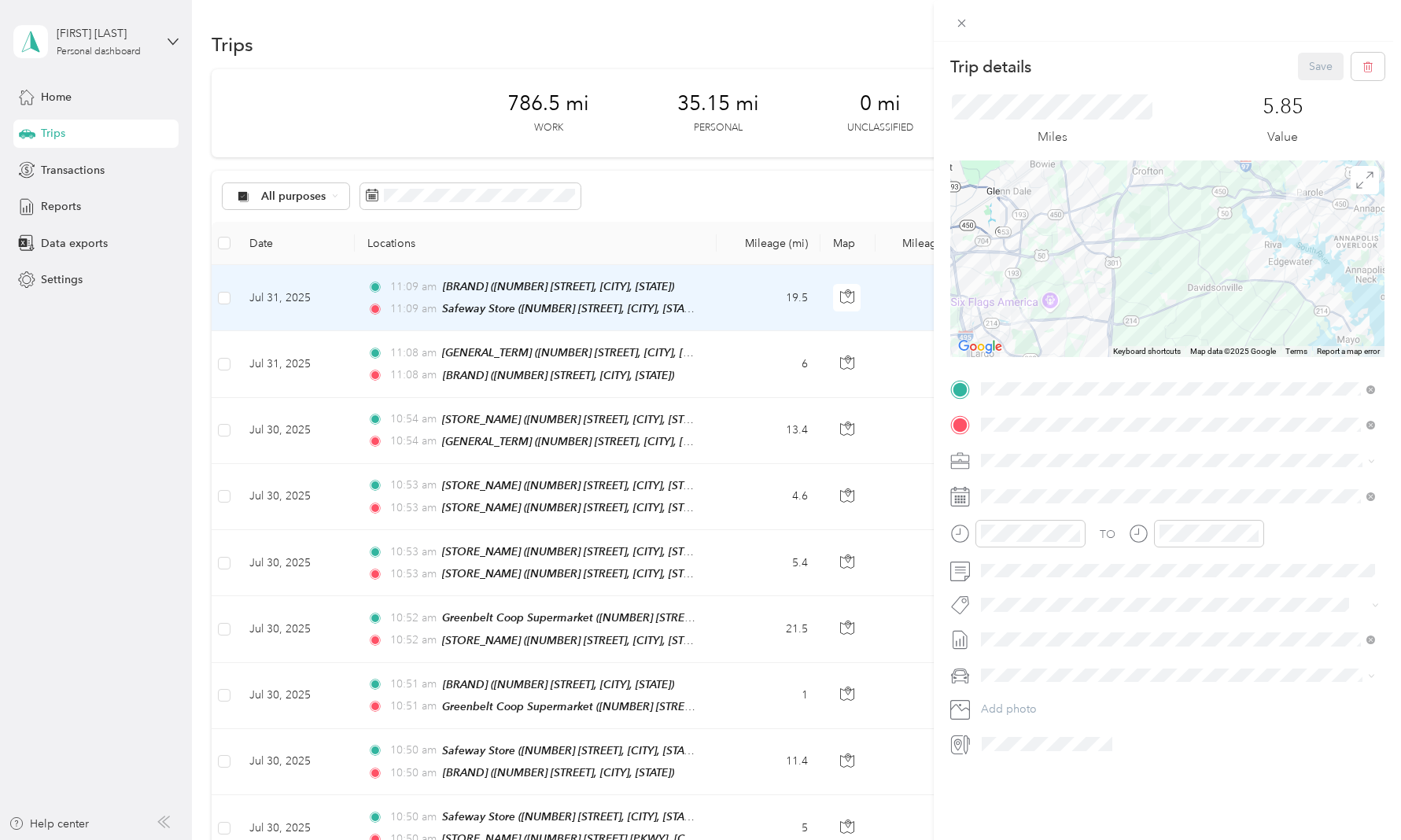 click 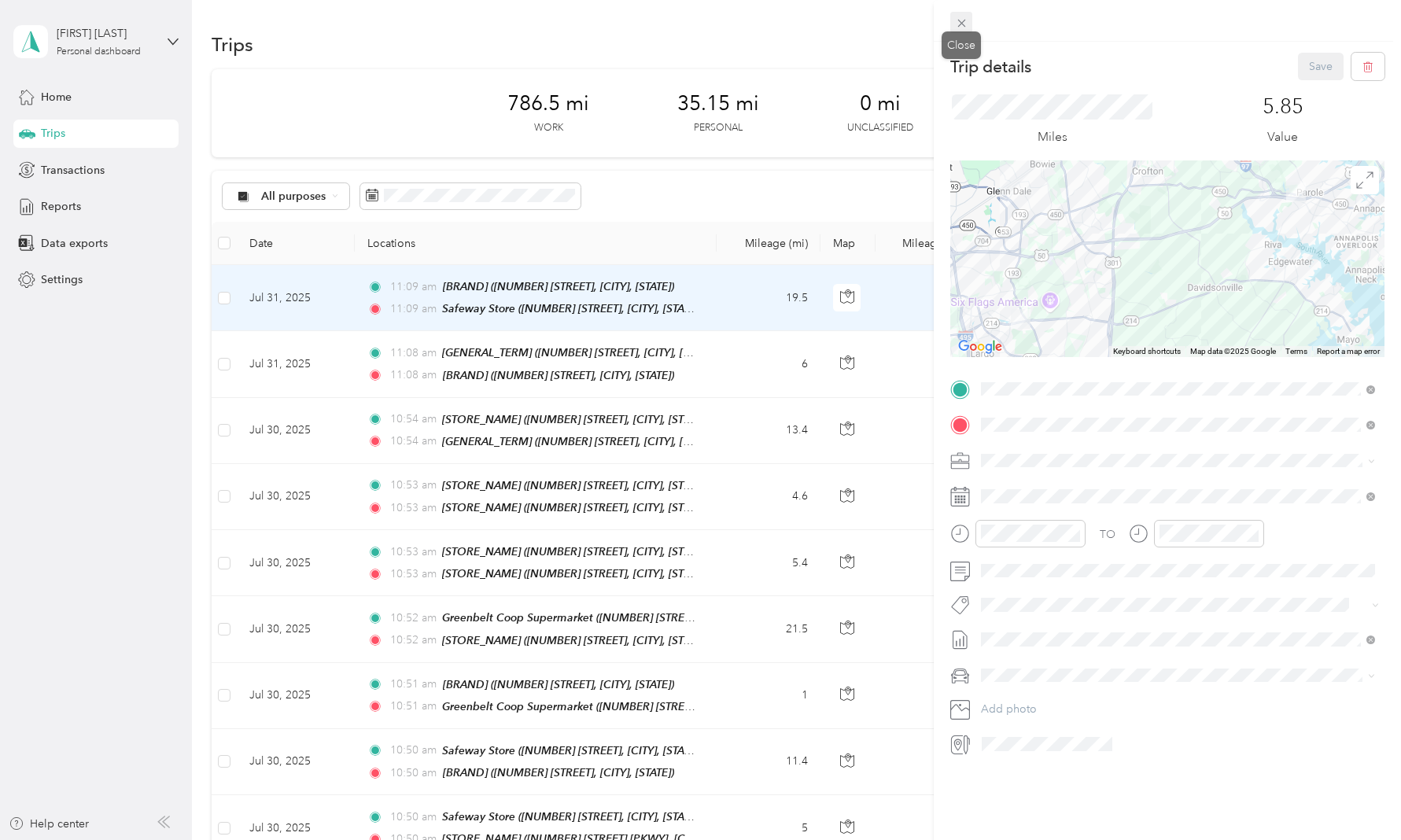 click 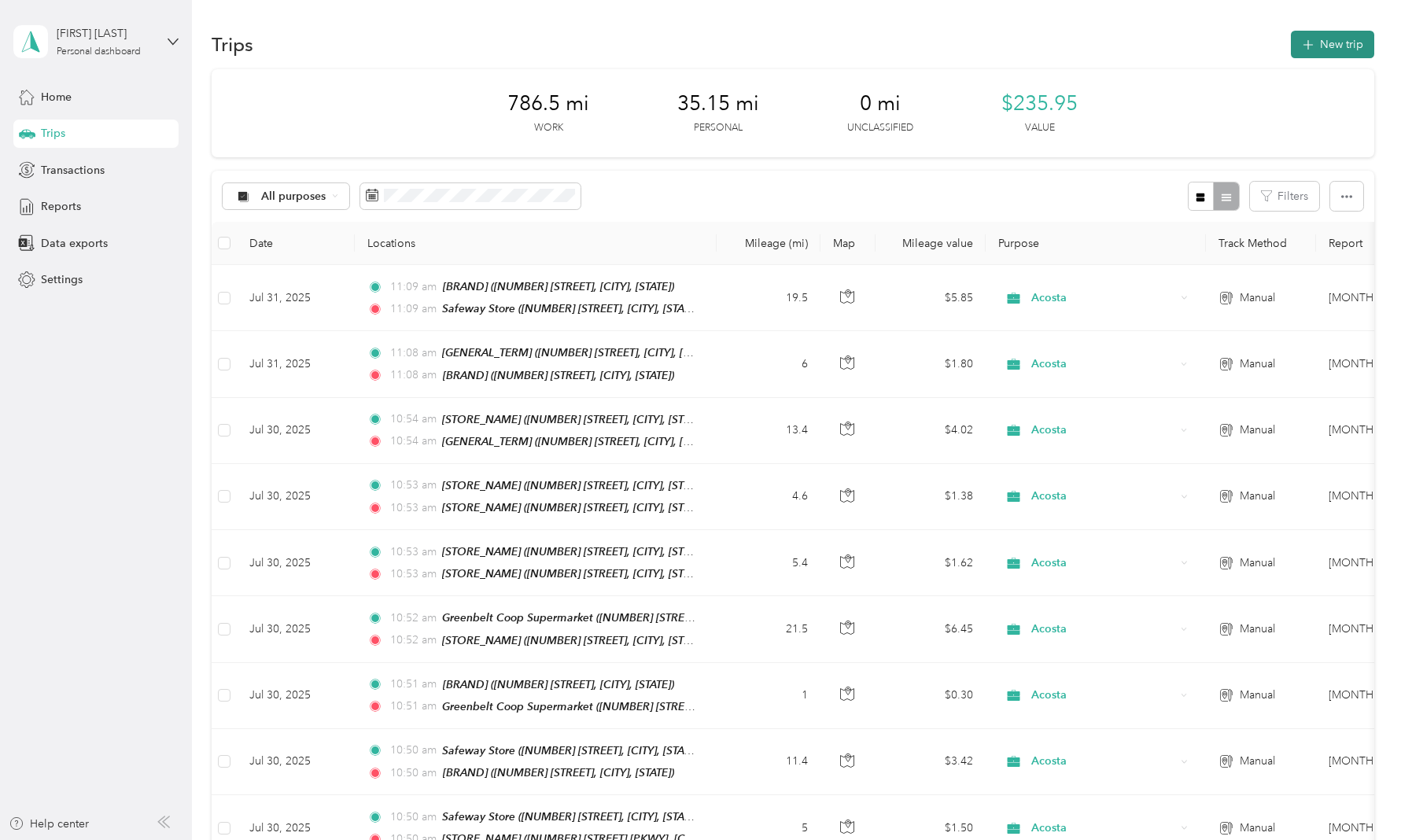 click on "New trip" at bounding box center (1333, 44) 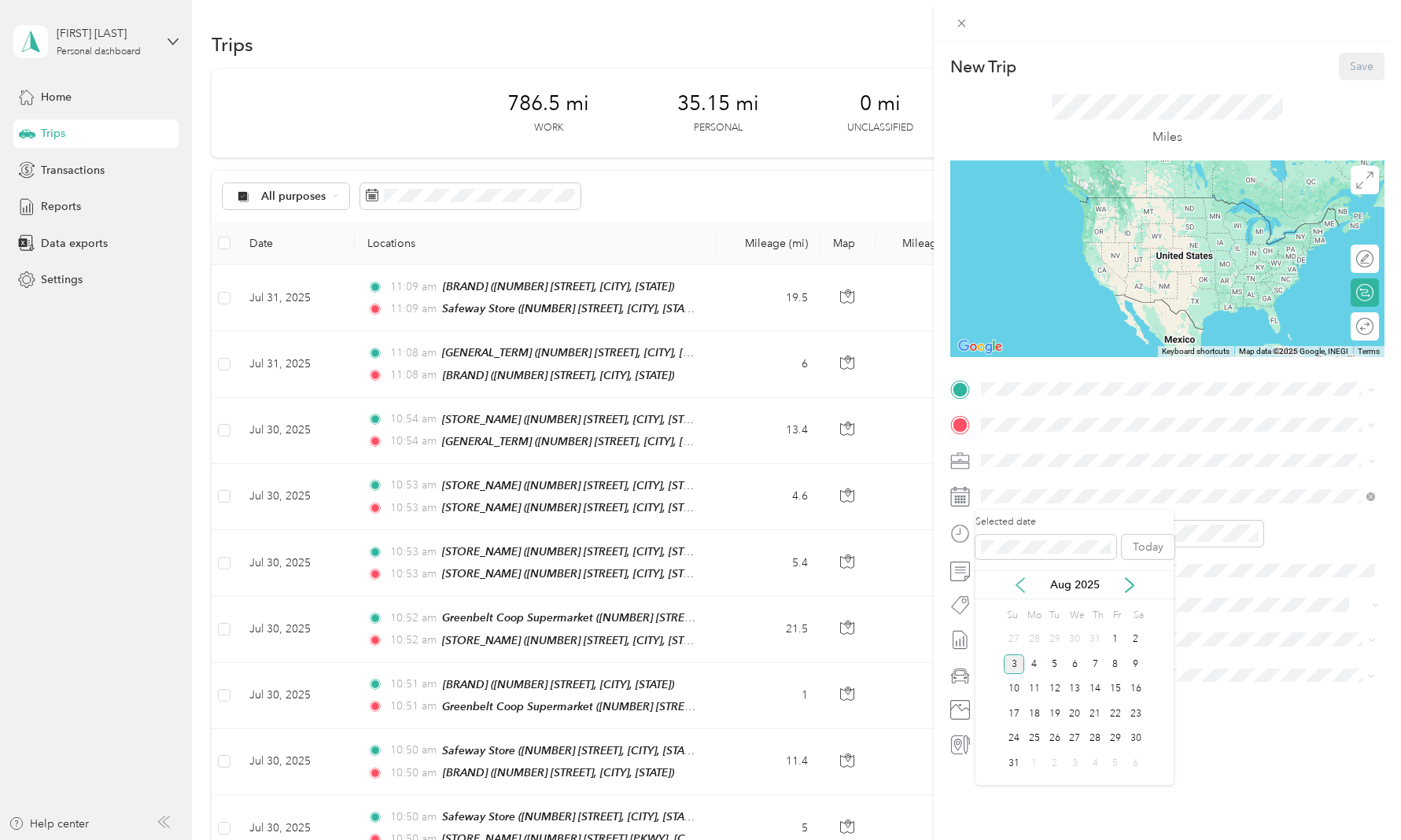 click 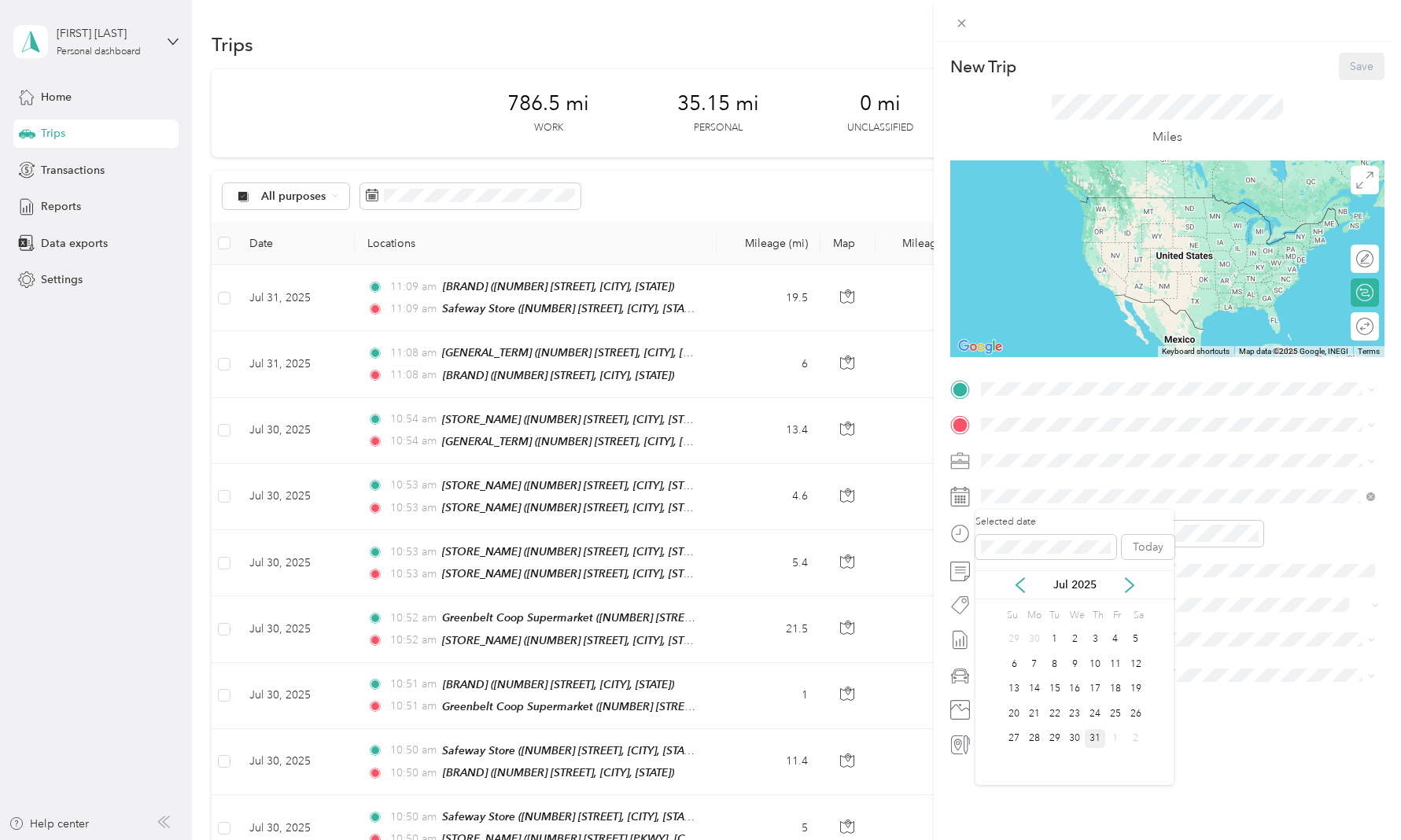 click on "31" at bounding box center [1095, 739] 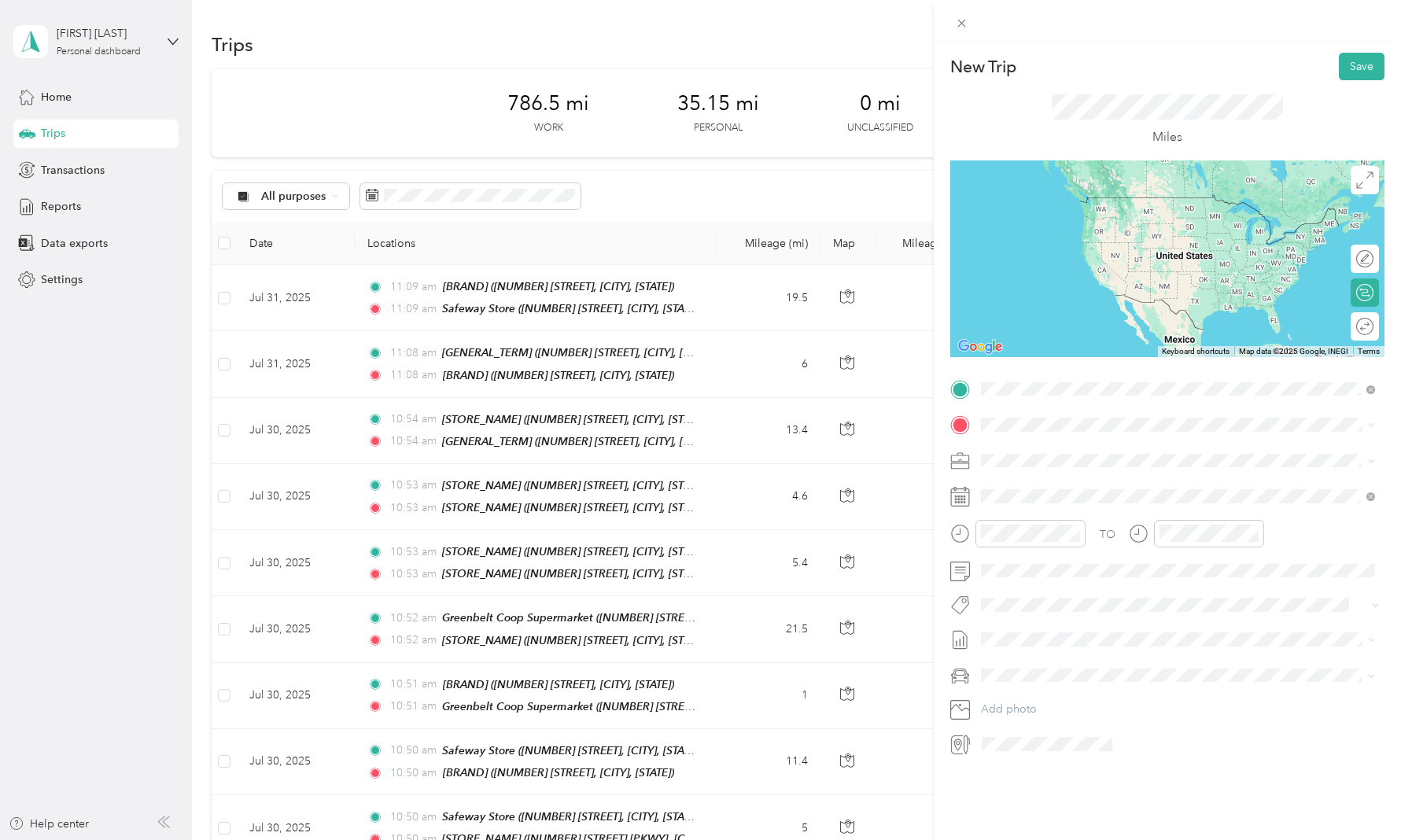 click on "TEAM Safeway Store [NUMBER] [STREET], [POSTAL_CODE], [CITY], [STATE], [COUNTRY]" at bounding box center [1178, 462] 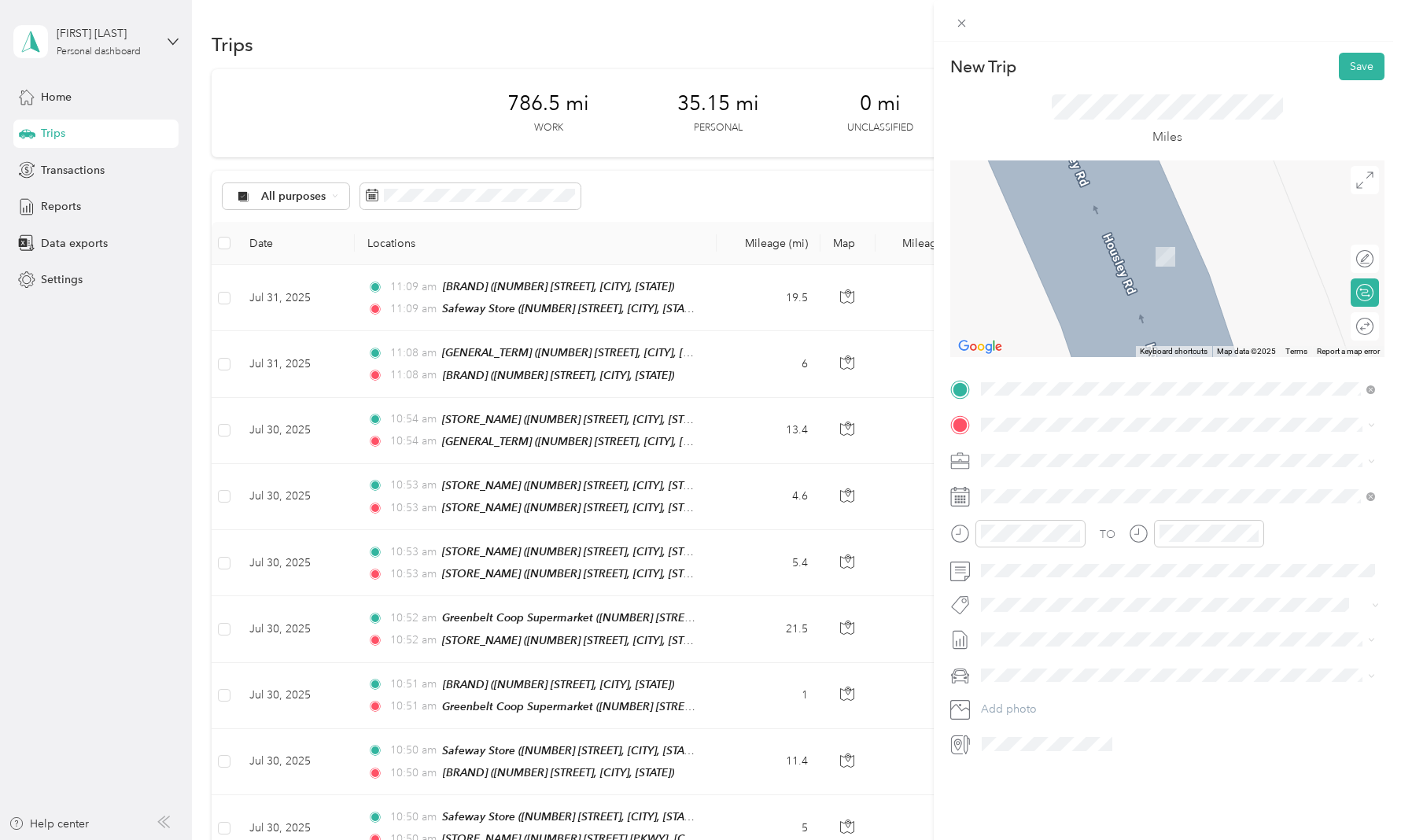 click on "[NUMBER] [STREET]
[CITY], [STATE] [POSTAL_CODE], [COUNTRY]" at bounding box center [1124, 574] 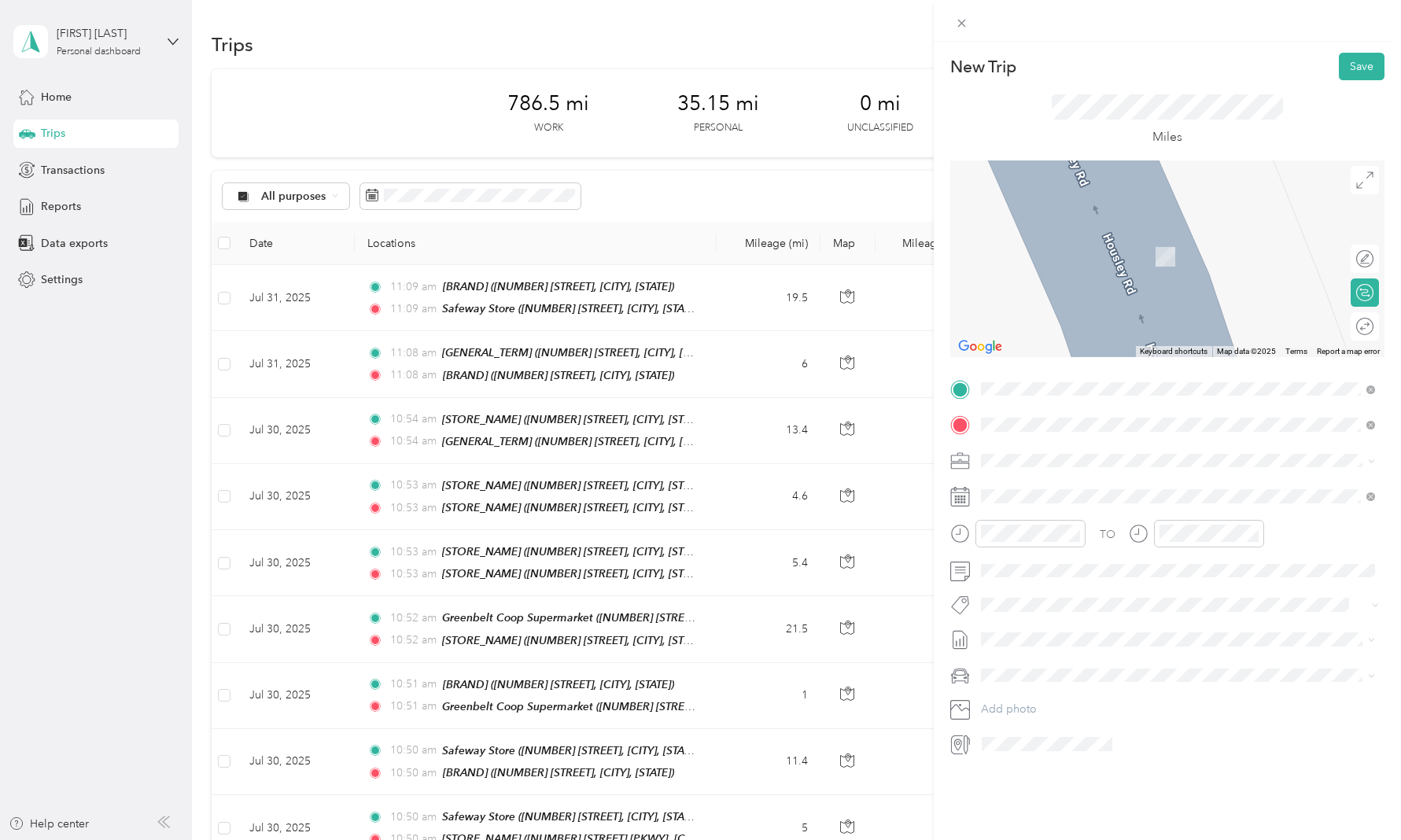 click on "[TEAM_NAME] [NUMBER] [STREET], [POSTAL_CODE], [CITY], [STATE], [COUNTRY]" at bounding box center (1178, 499) 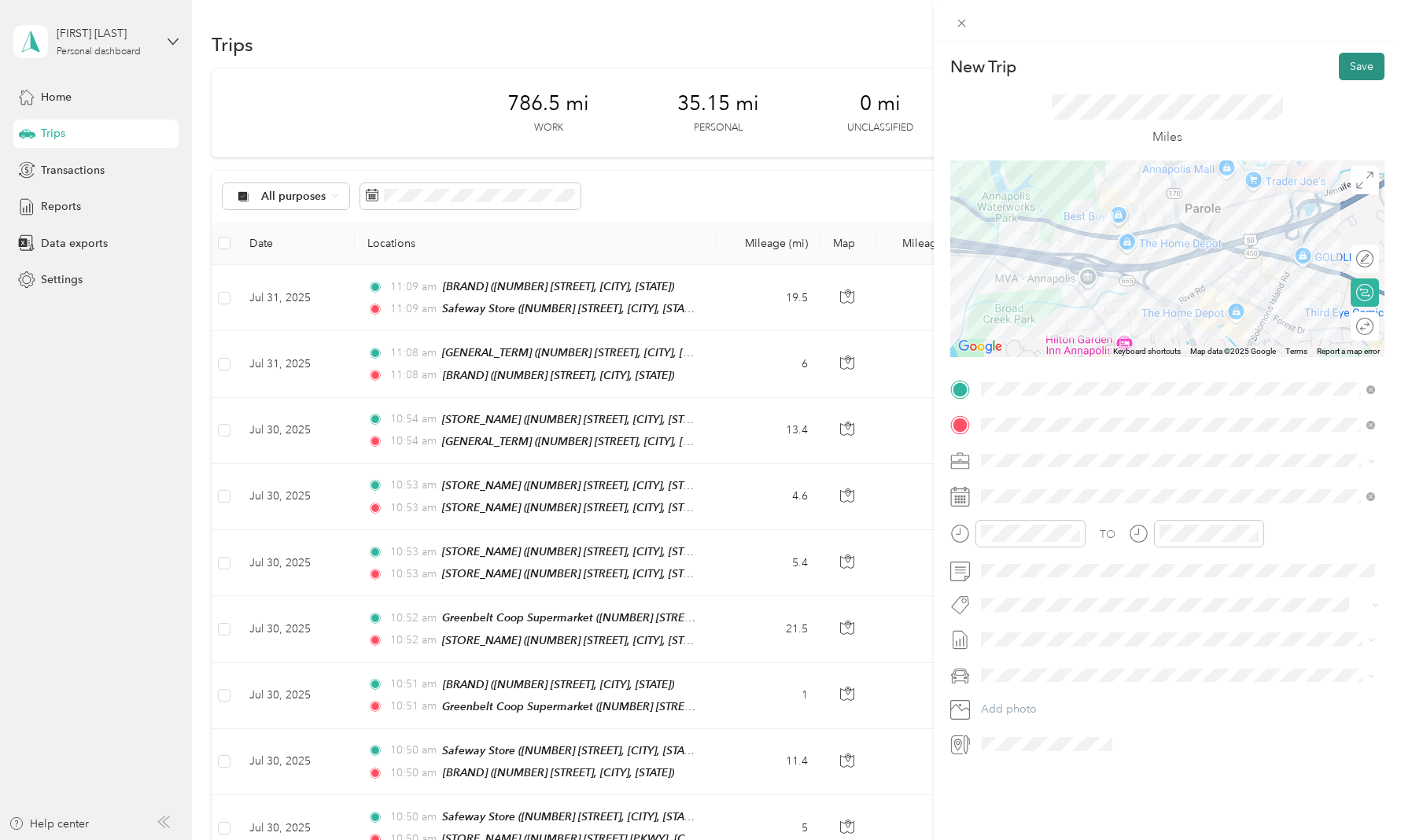 click on "Save" at bounding box center (1362, 66) 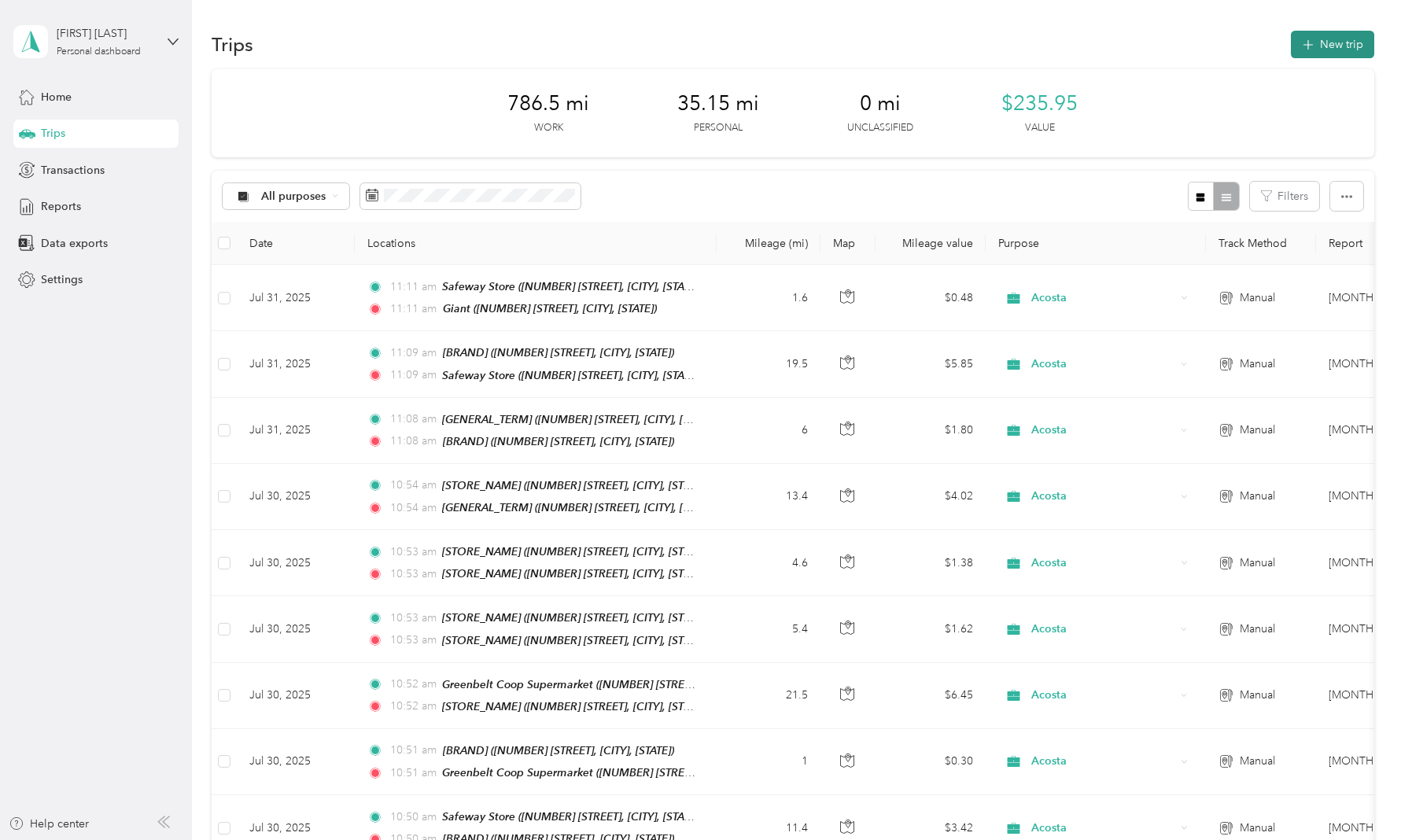 click on "New trip" at bounding box center (1333, 44) 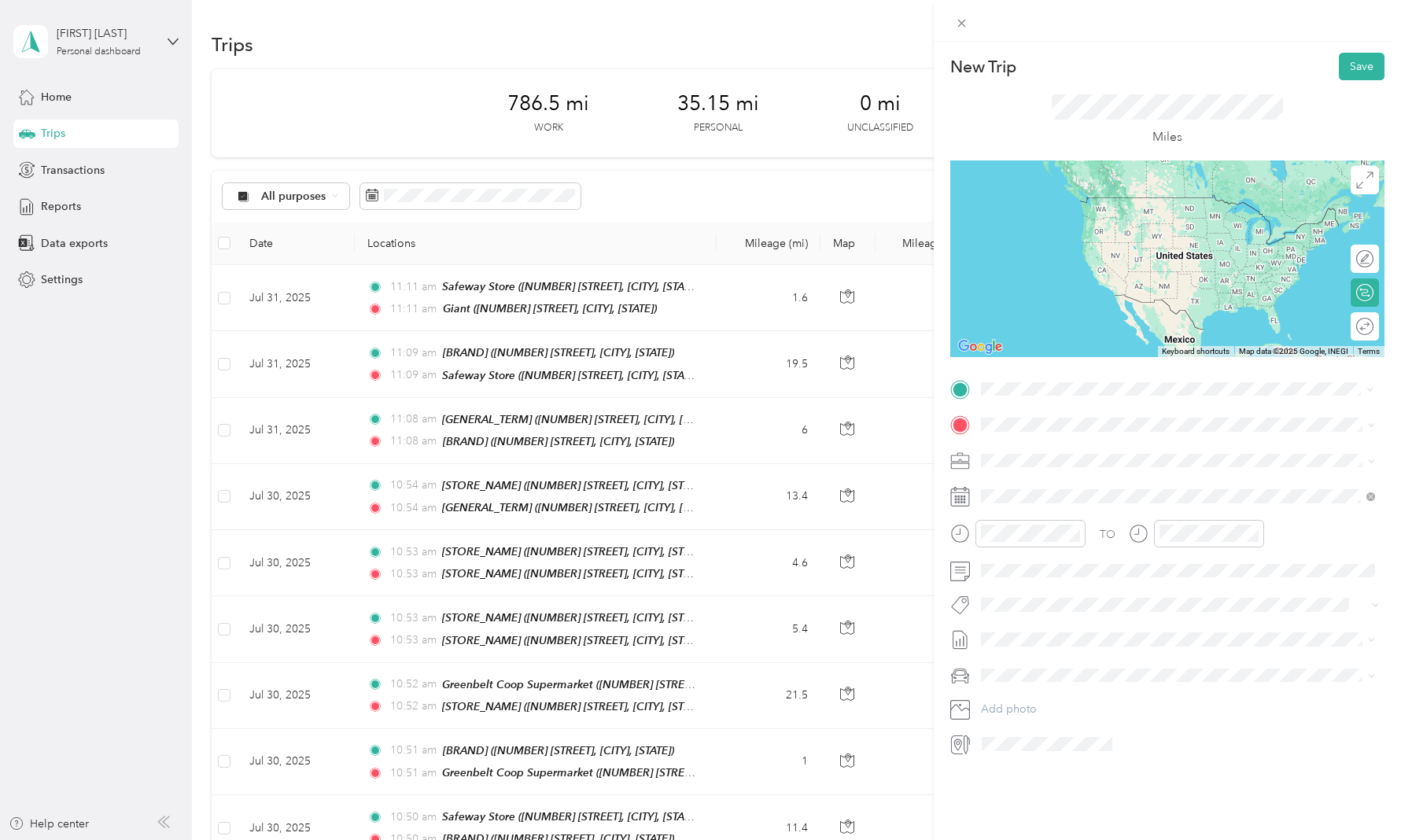 click on "[TEAM_NAME] [NUMBER] [STREET], [POSTAL_CODE], [CITY], [STATE], [COUNTRY]" at bounding box center (1178, 462) 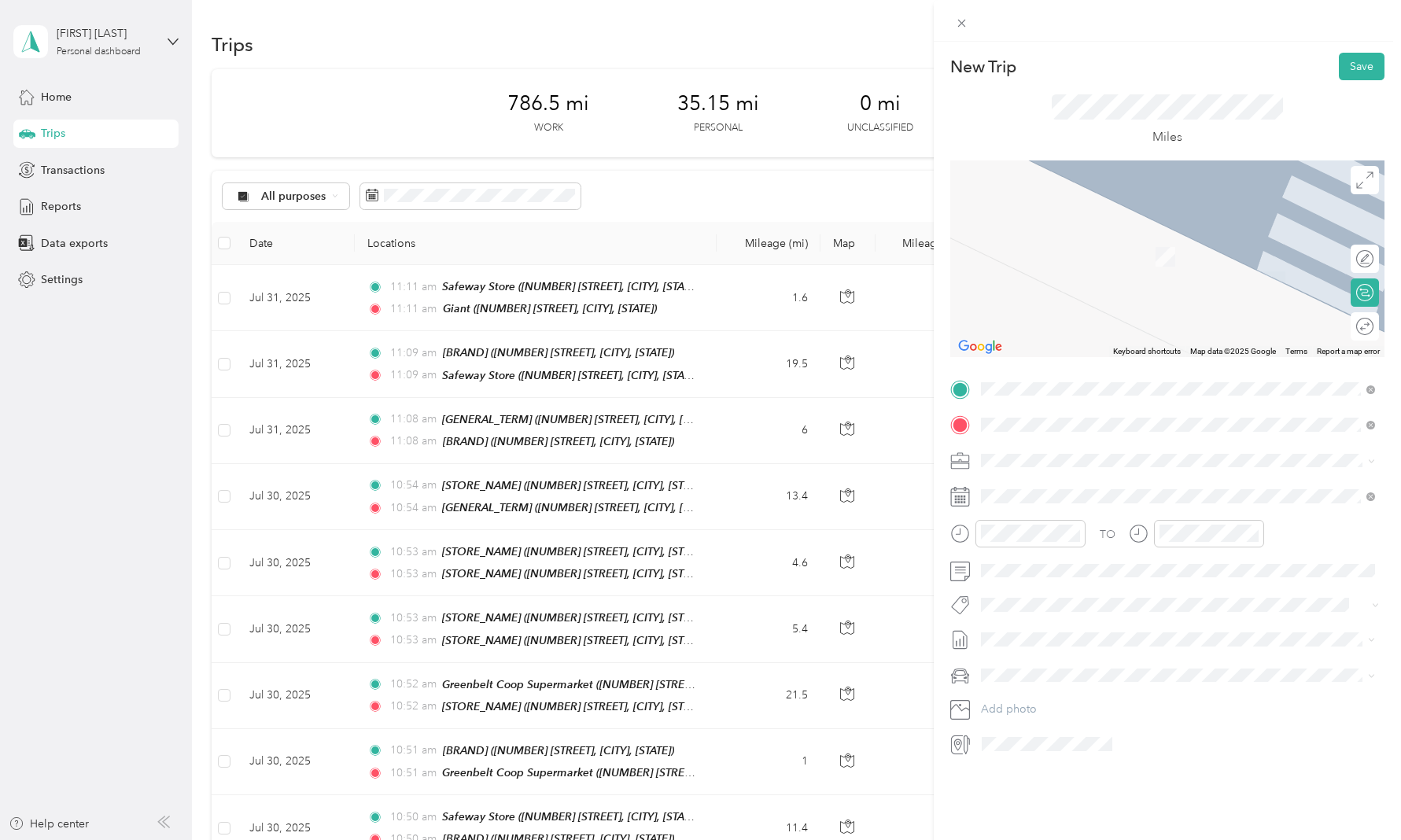 click on "[NUMBER] [STREET] [DR]
[CITY], [STATE] [POSTAL_CODE], [COUNTRY]" at bounding box center (1188, 510) 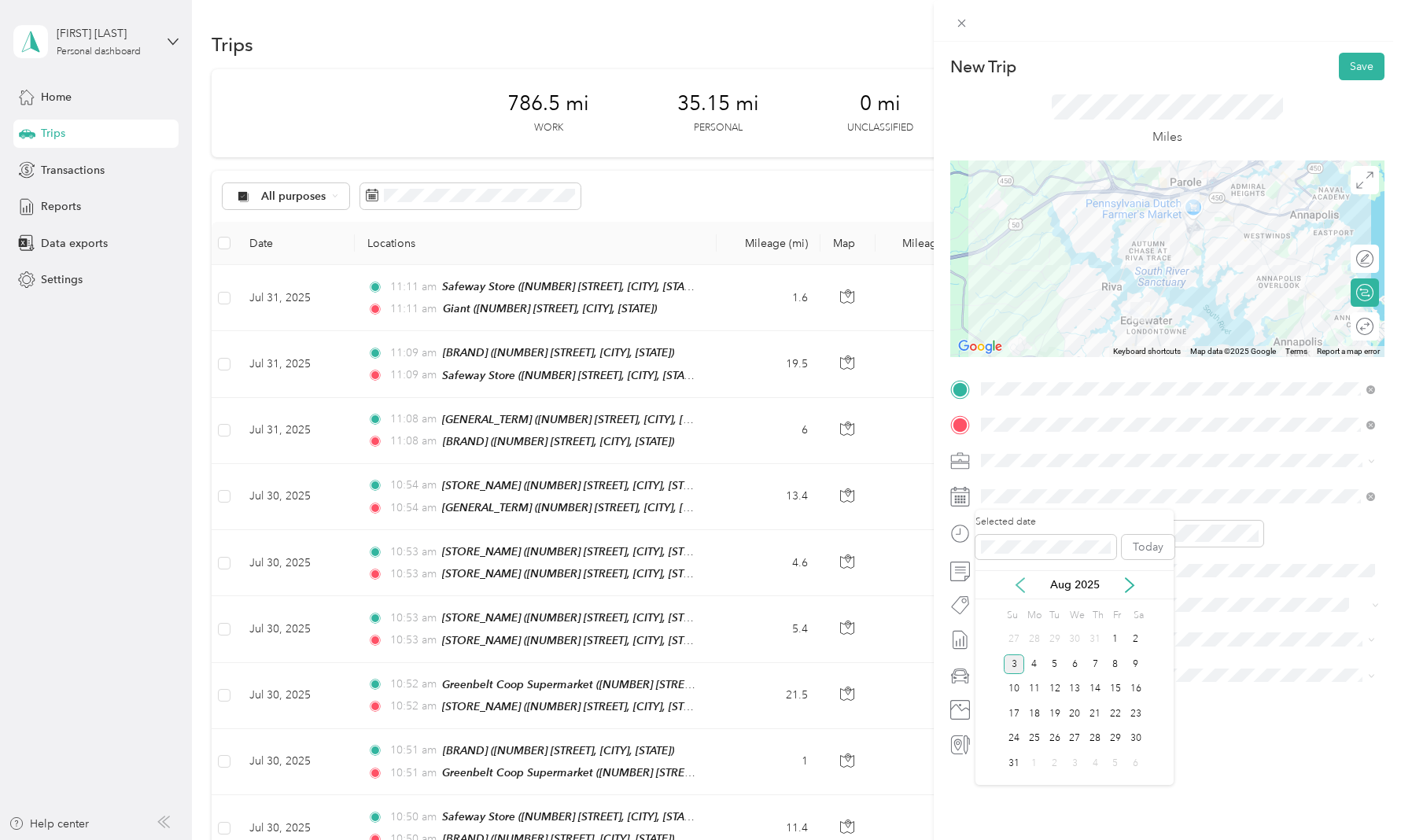 click 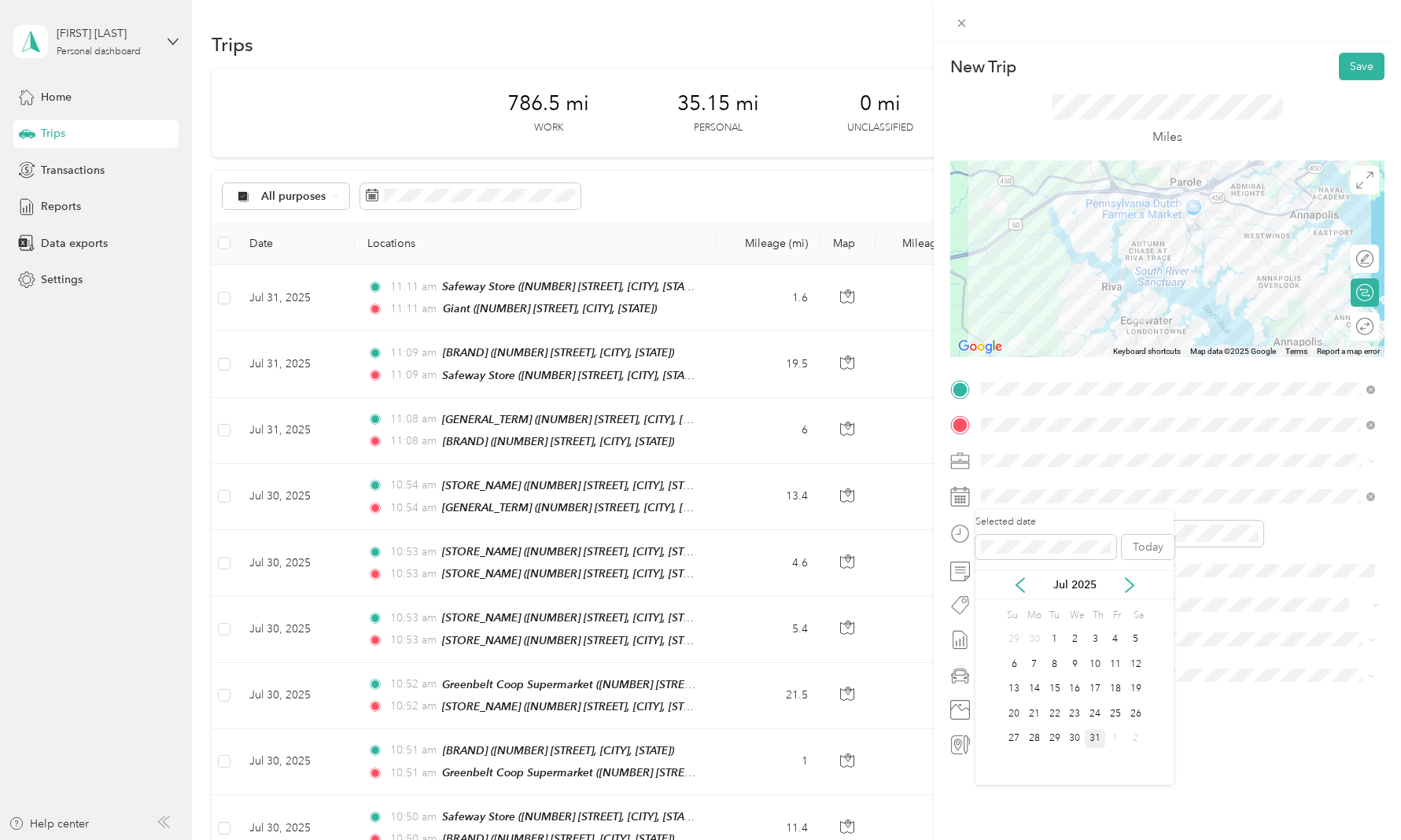 click on "31" at bounding box center (1095, 739) 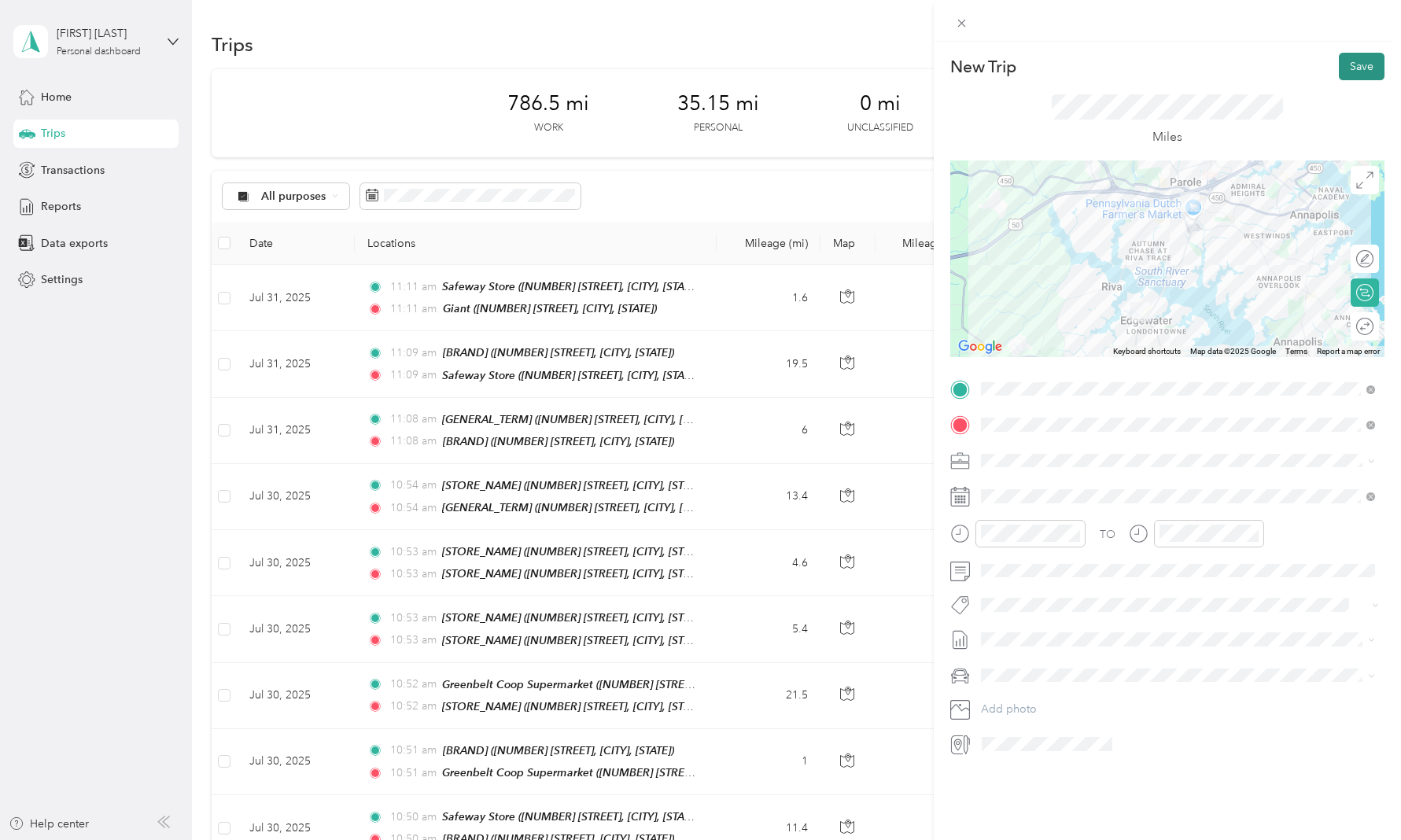 click on "Save" at bounding box center [1362, 66] 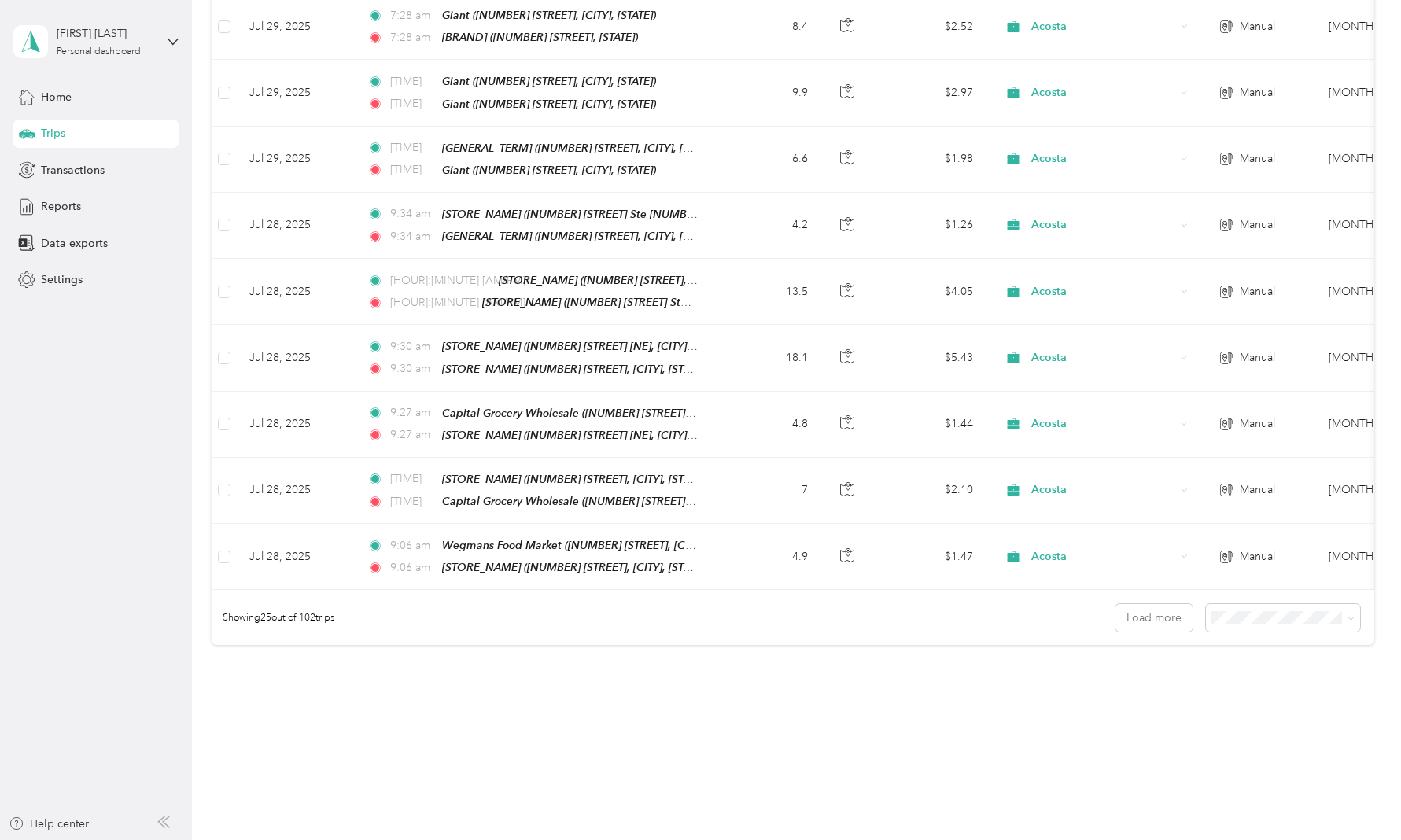 scroll, scrollTop: 1318, scrollLeft: 0, axis: vertical 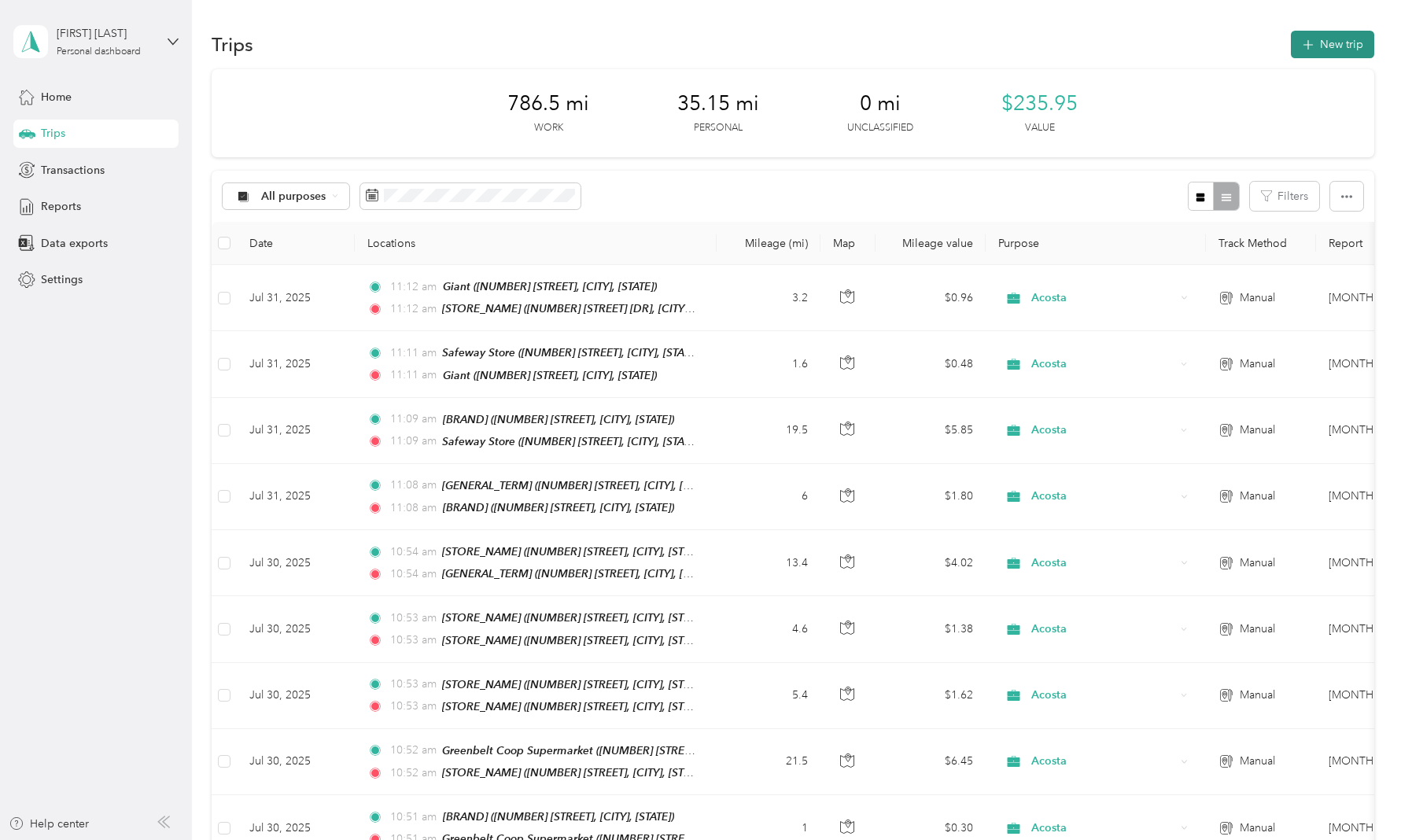 click on "New trip" at bounding box center (1333, 44) 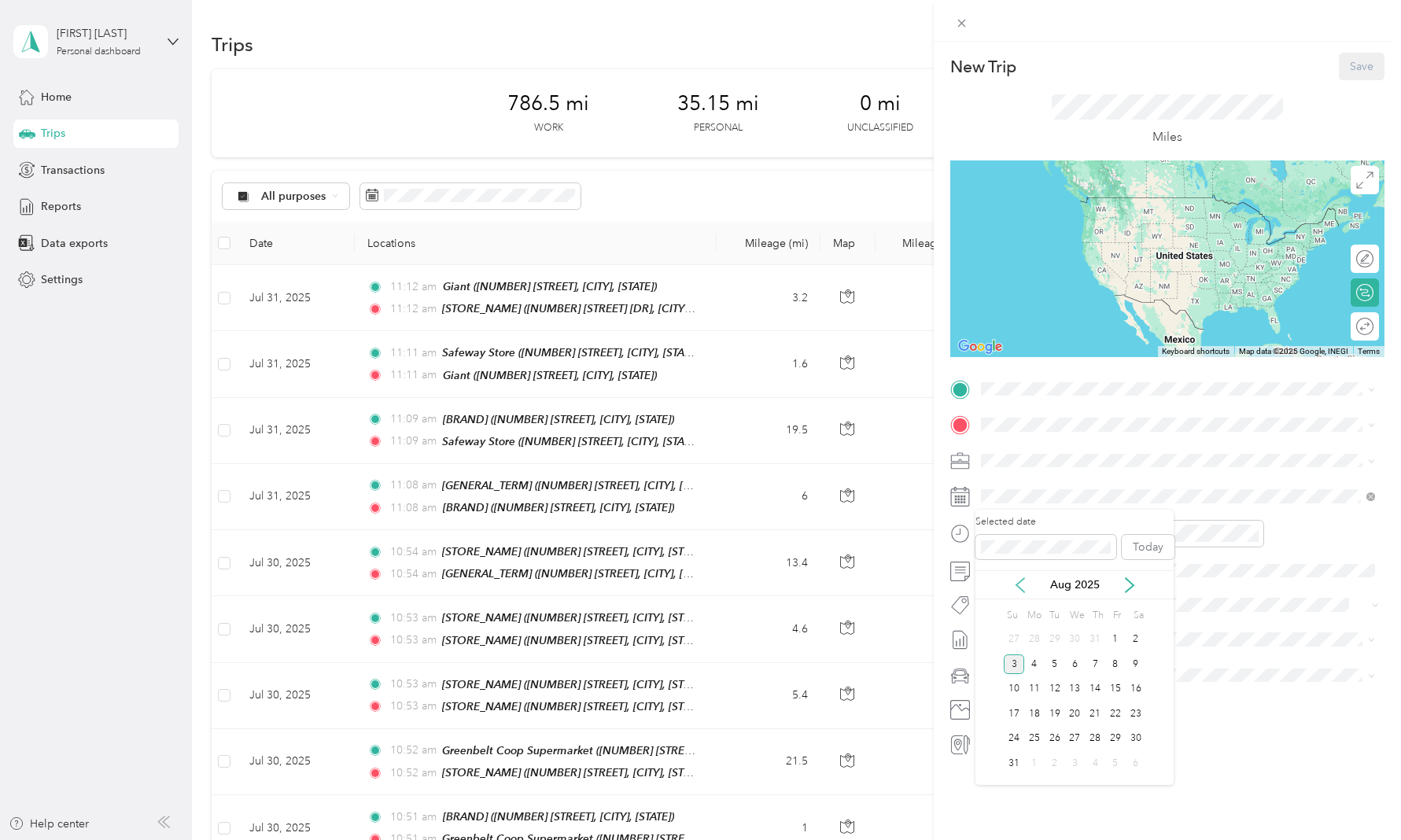 click 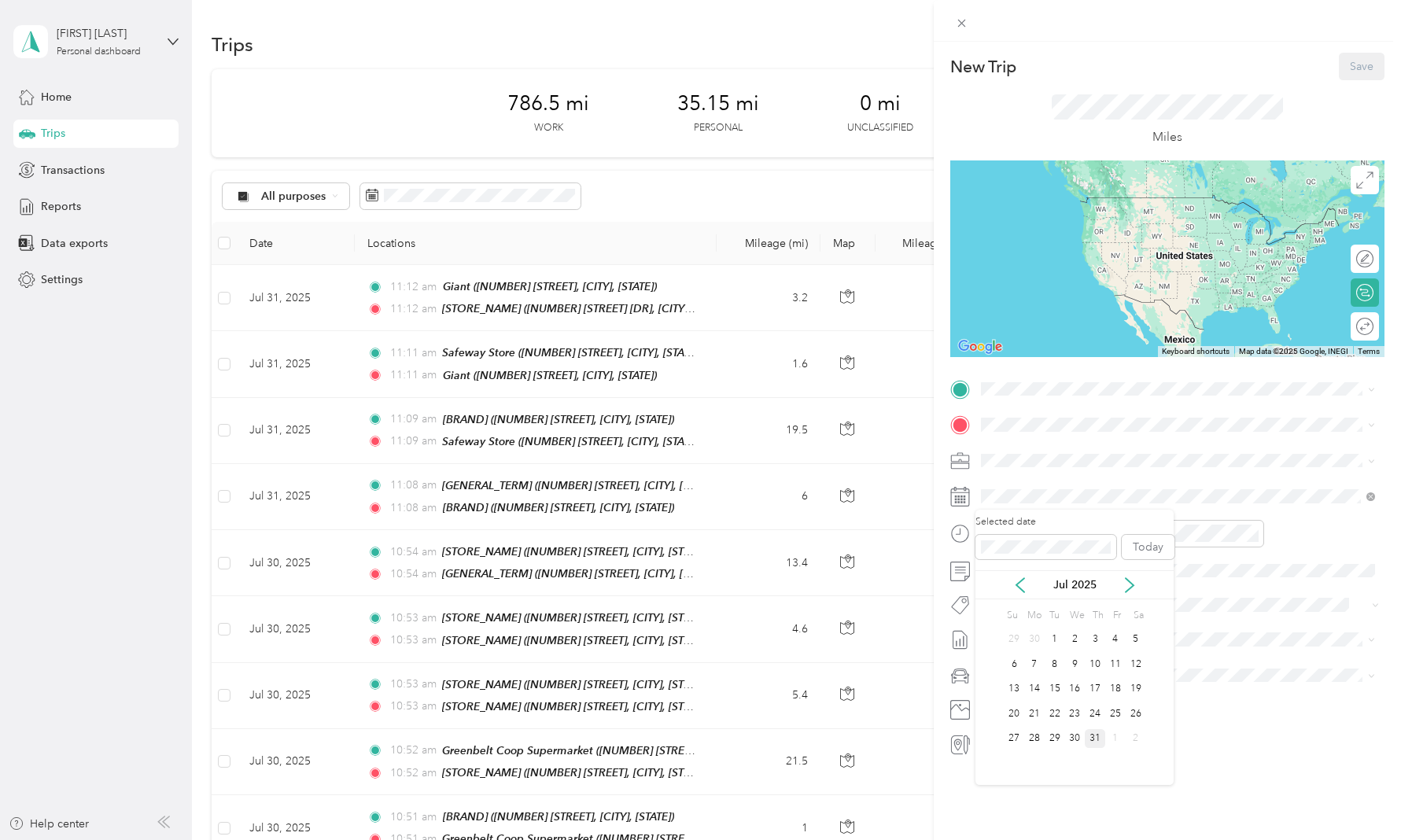 click on "31" at bounding box center [1095, 739] 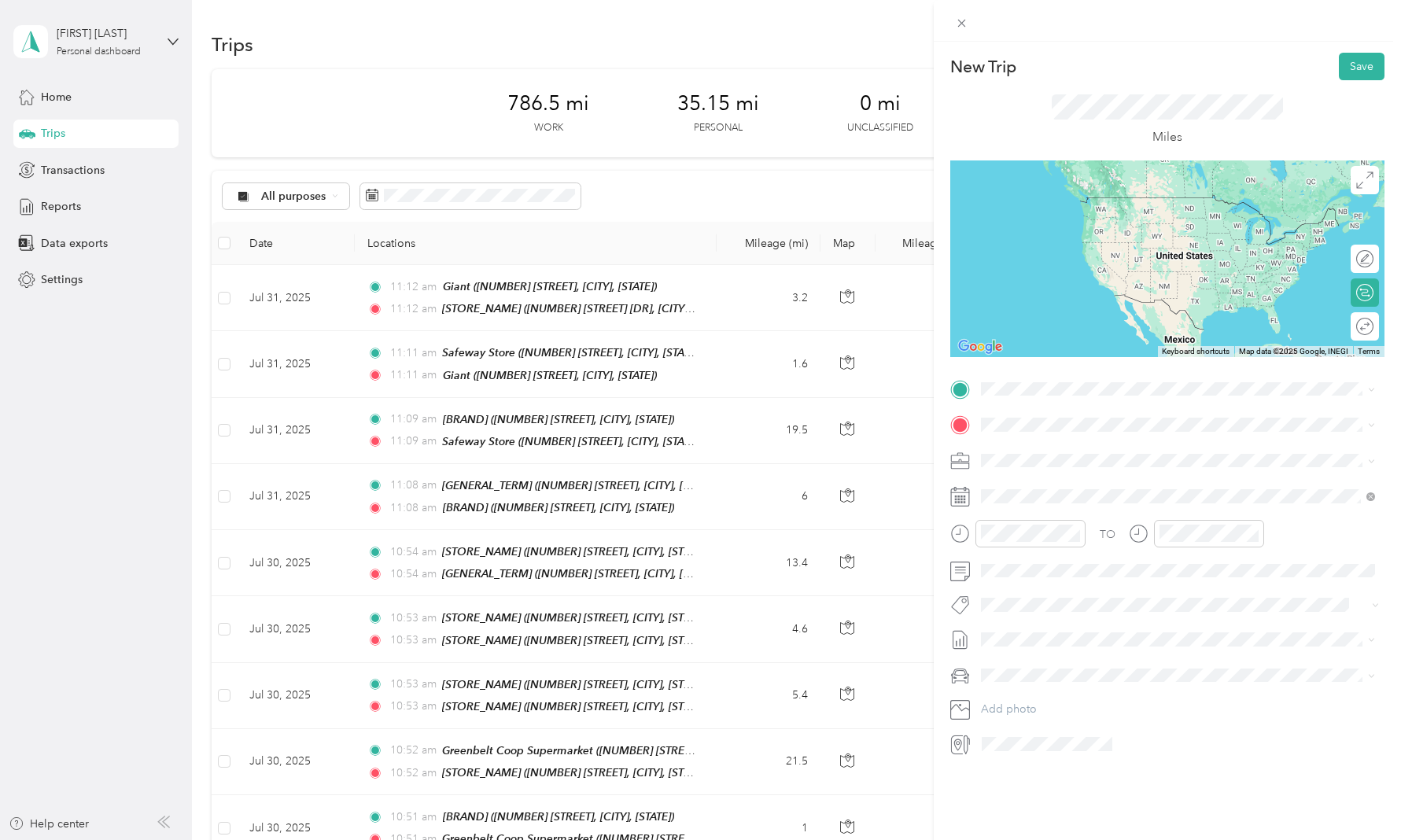 click on "[NUMBER] [STREET] [DR]
[CITY], [STATE] [POSTAL_CODE], [COUNTRY]" at bounding box center (1188, 473) 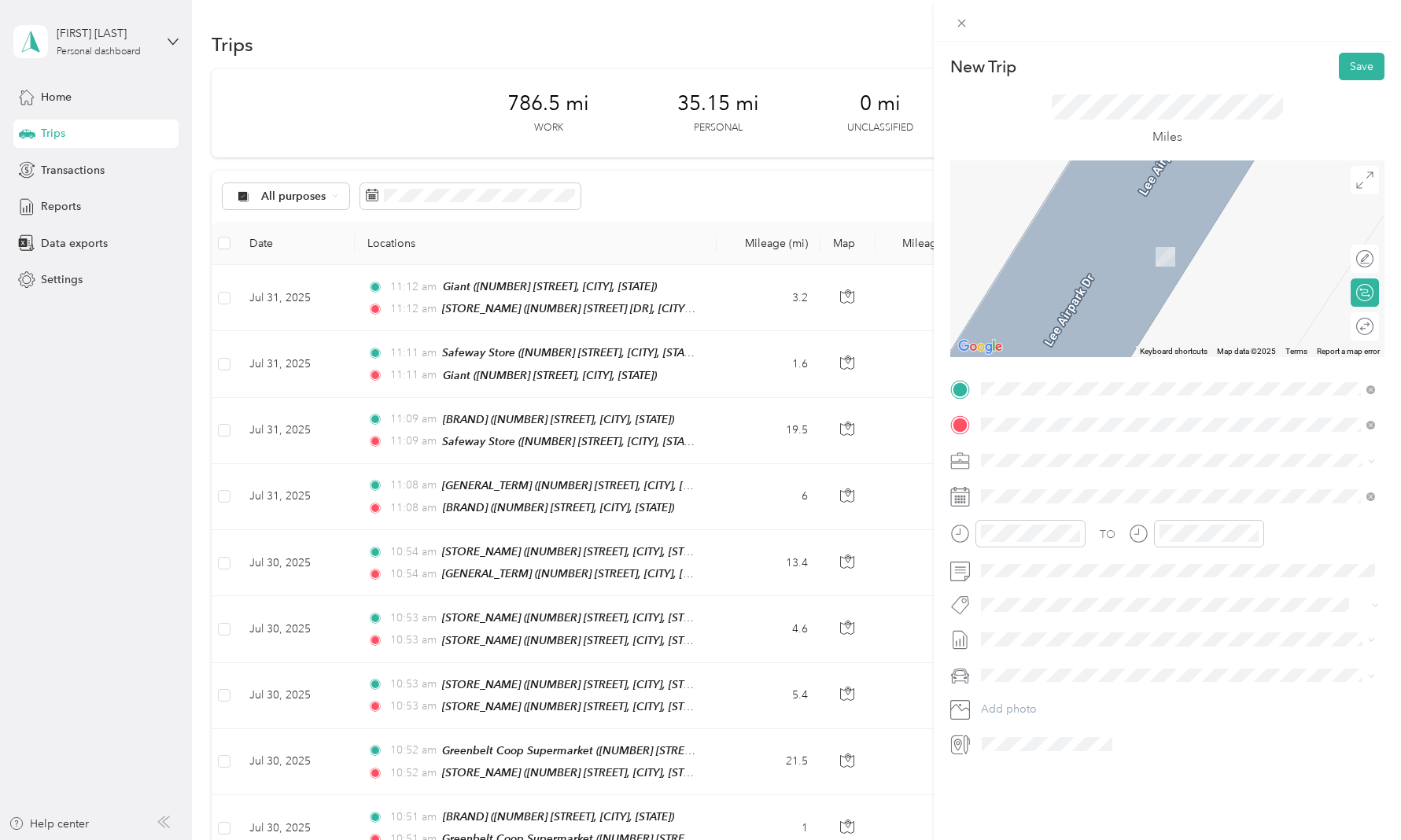 click on "[NUMBER] [STREET] [NUMBER], [CITY], [STATE], [COUNTRY]" at bounding box center (1160, 510) 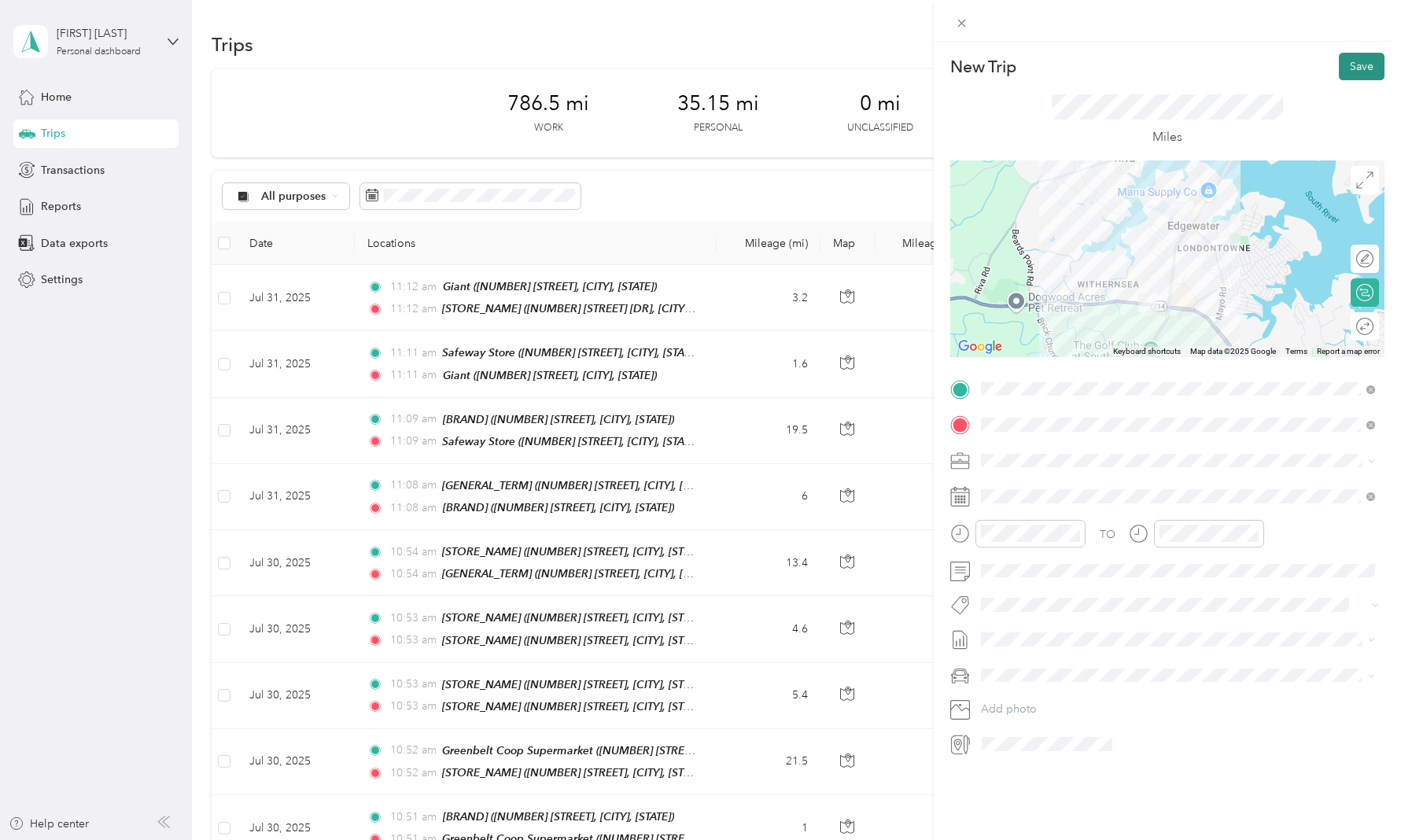 click on "Save" at bounding box center (1362, 66) 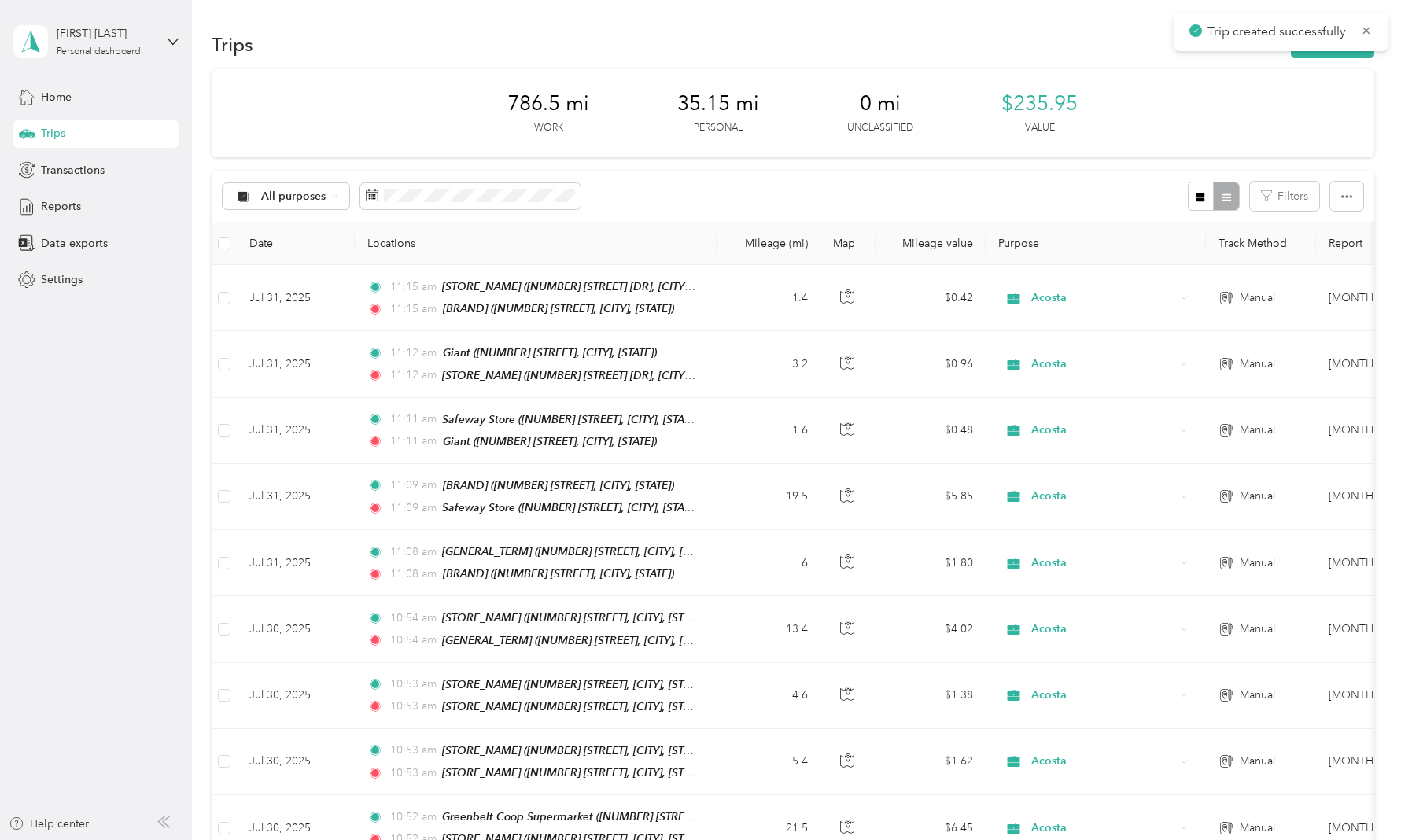 scroll, scrollTop: 0, scrollLeft: 0, axis: both 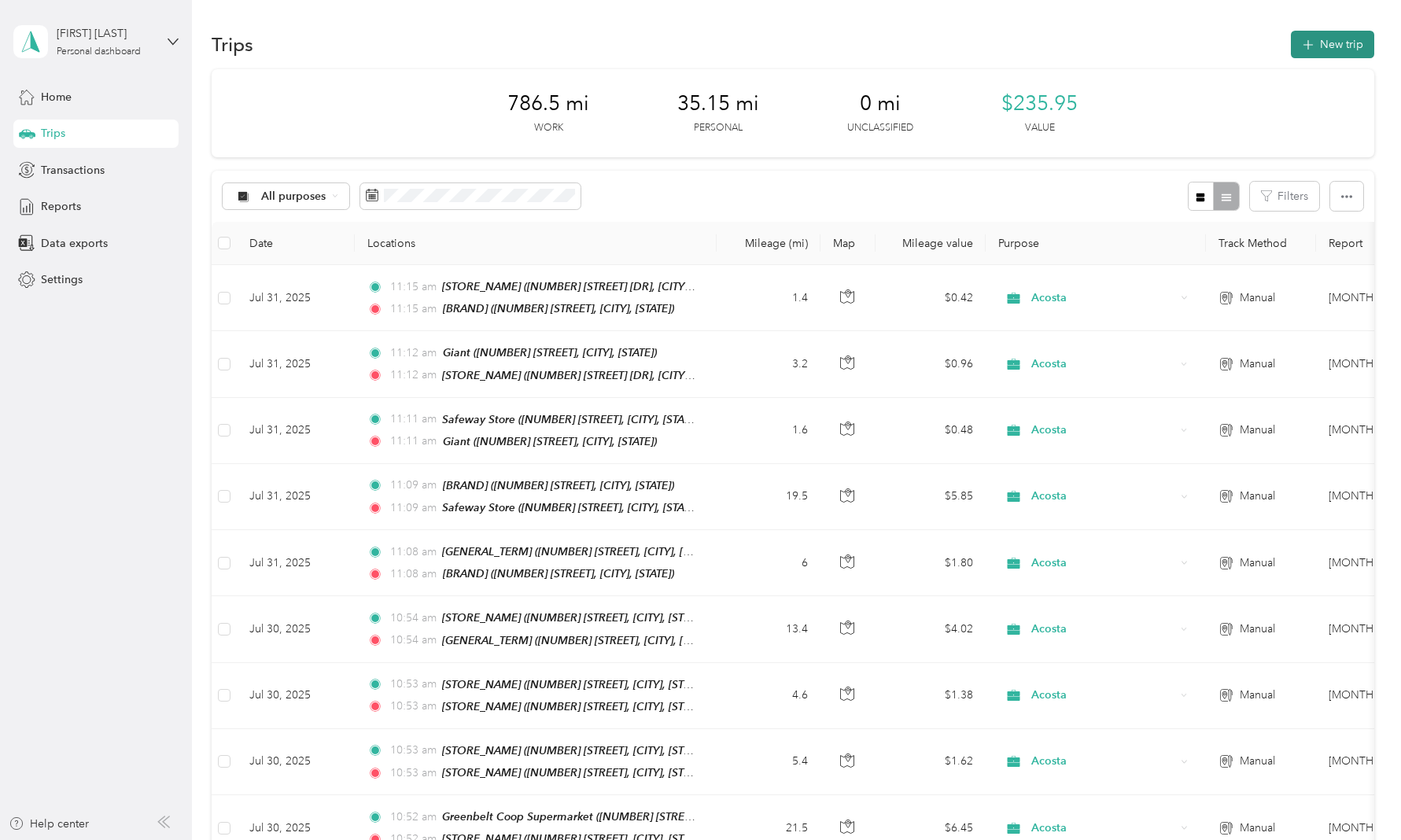 click on "New trip" at bounding box center (1333, 44) 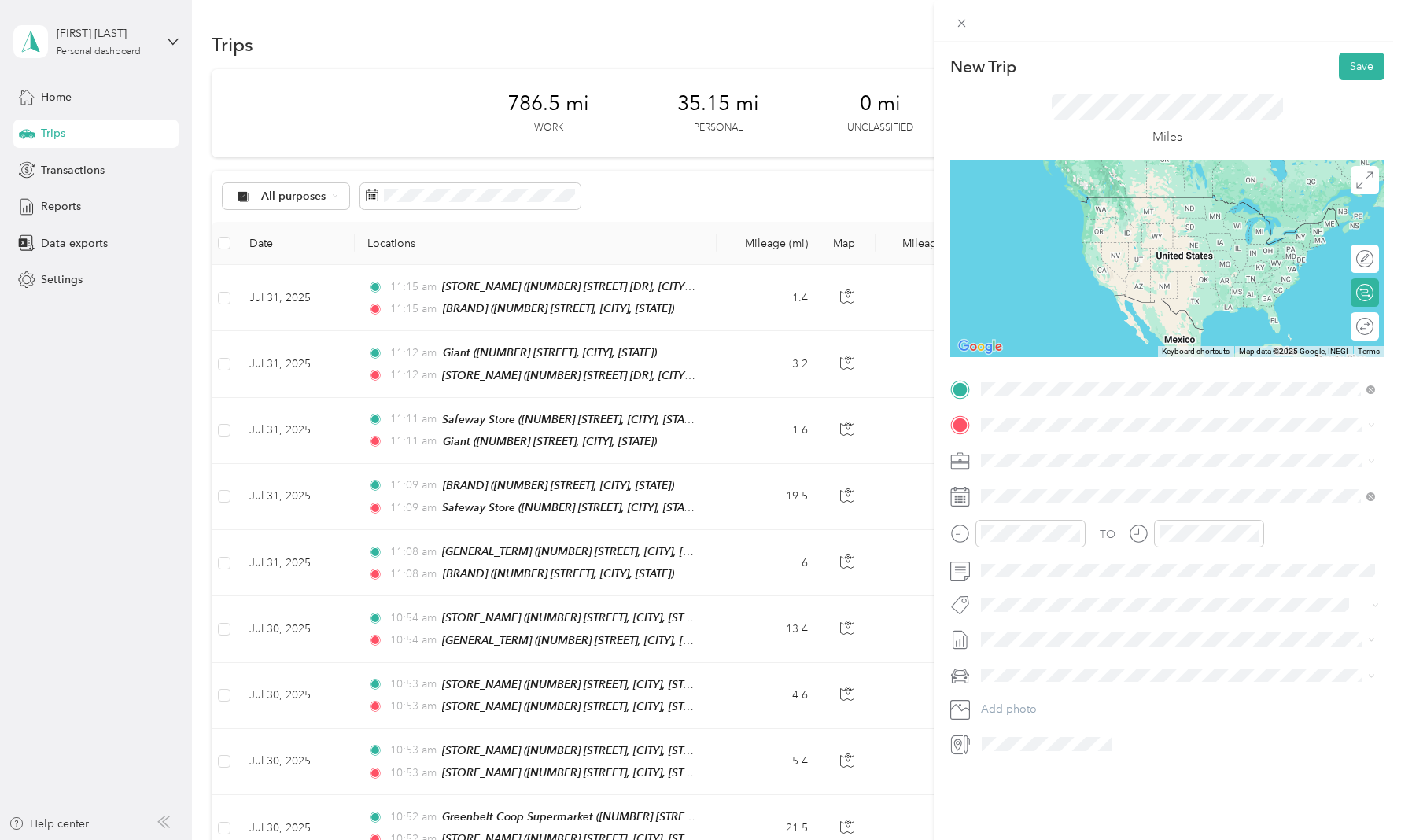 click on "[NUMBER] [STREET] [NUMBER], [CITY], [STATE], [COUNTRY]" at bounding box center [1160, 473] 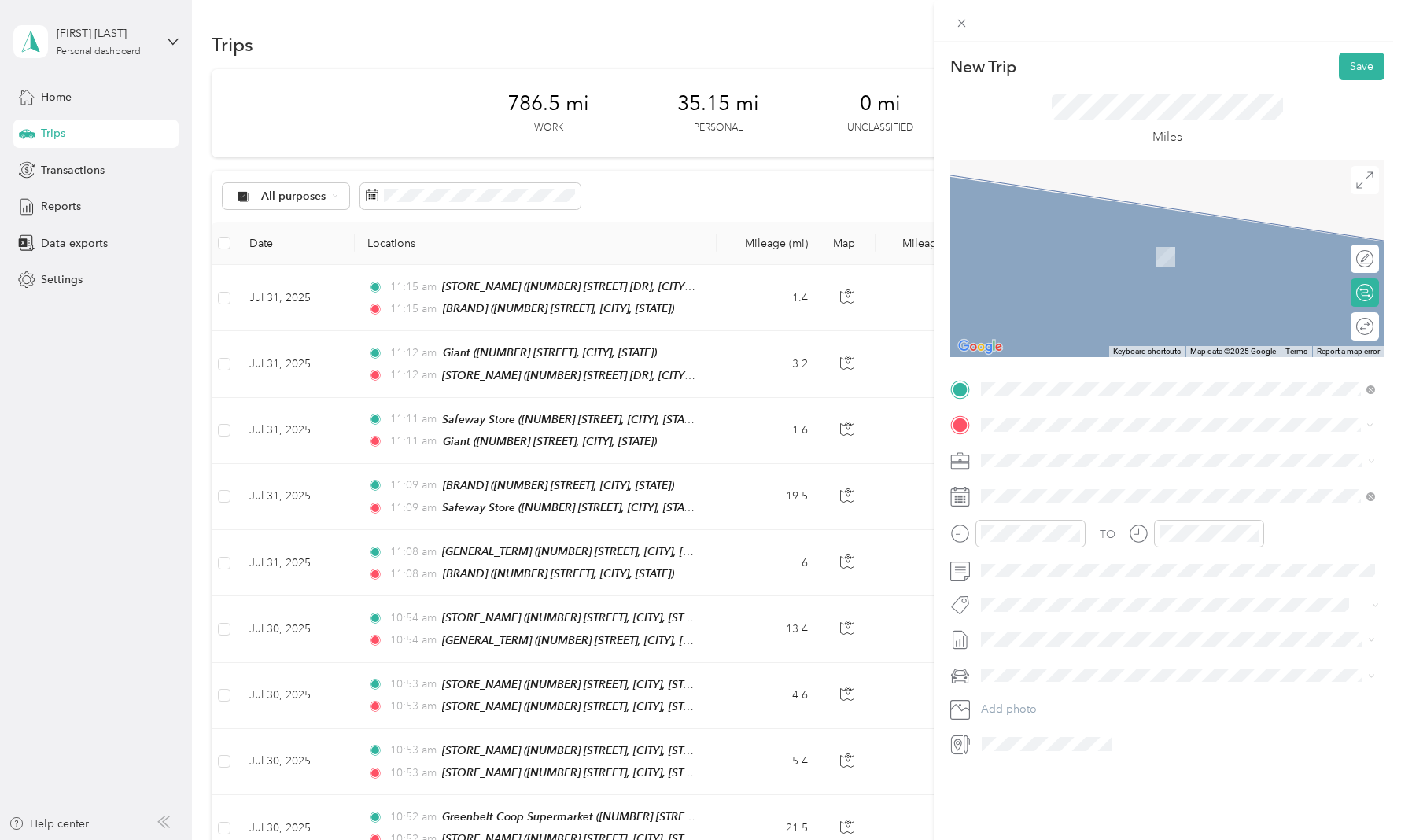 click on "[NUMBER] [STREET], [POSTAL_CODE], [CITY], [STATE], [COUNTRY]" at bounding box center (1178, 564) 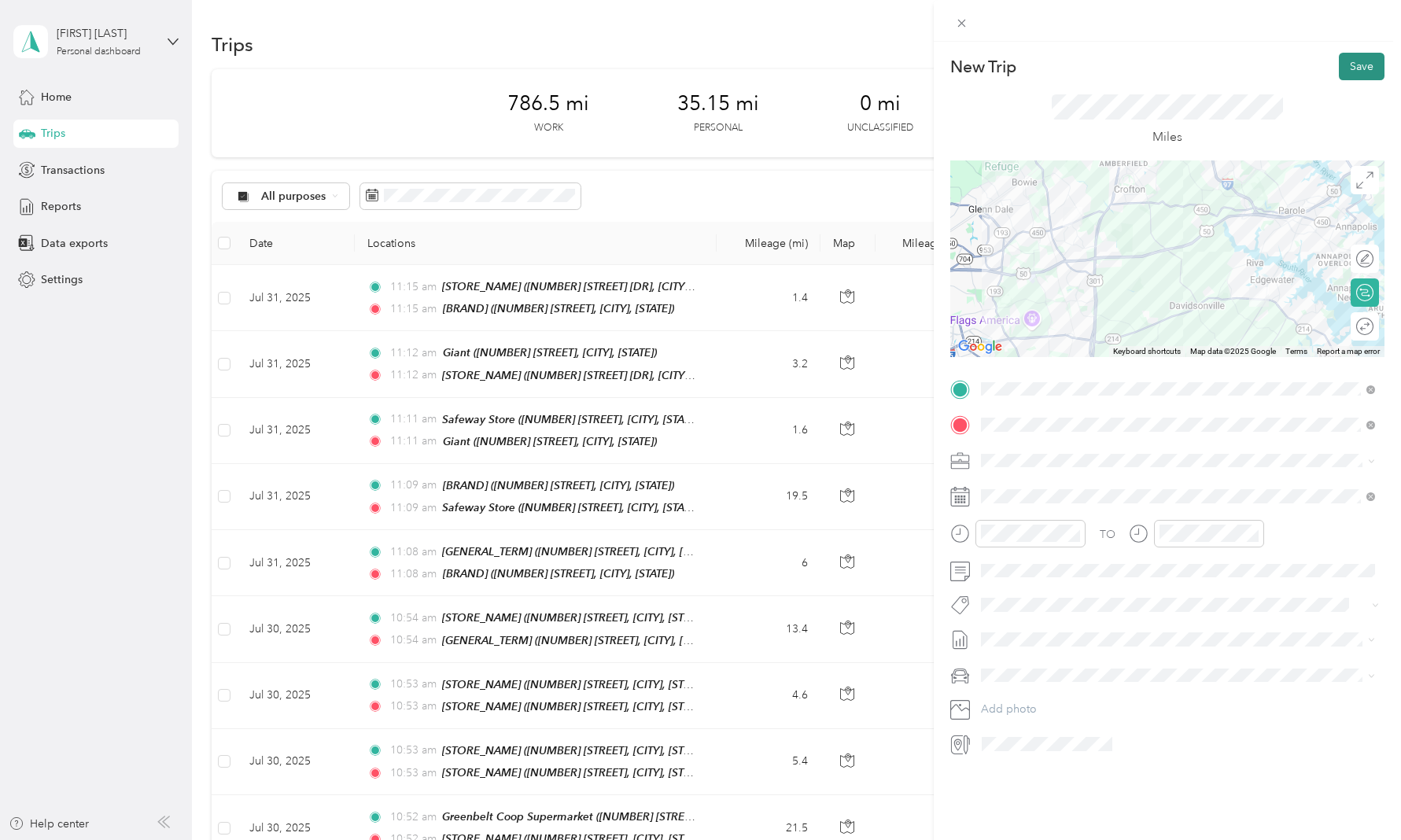 click on "Save" at bounding box center [1362, 66] 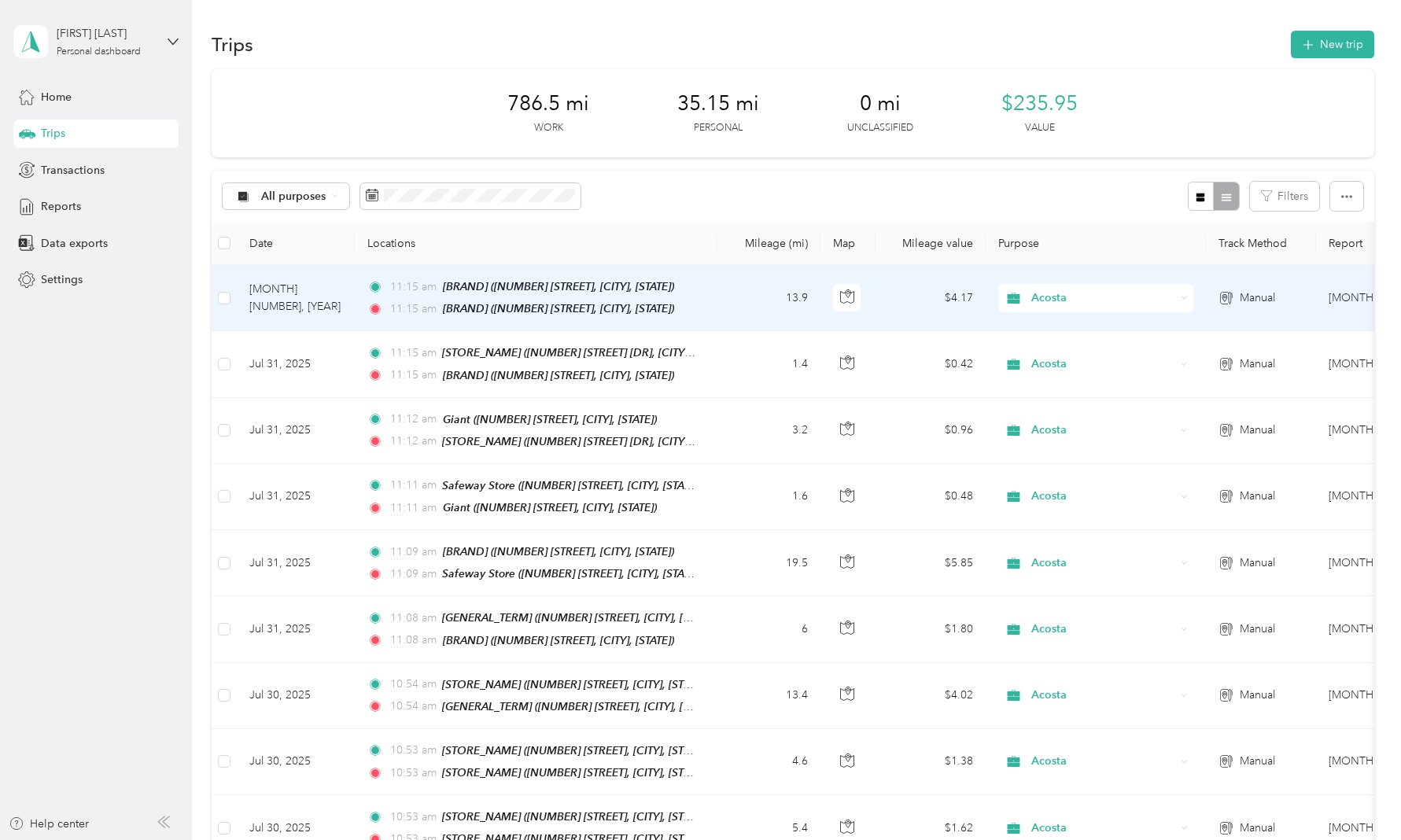 click on "[MONTH] [NUMBER], [YEAR]" at bounding box center [296, 298] 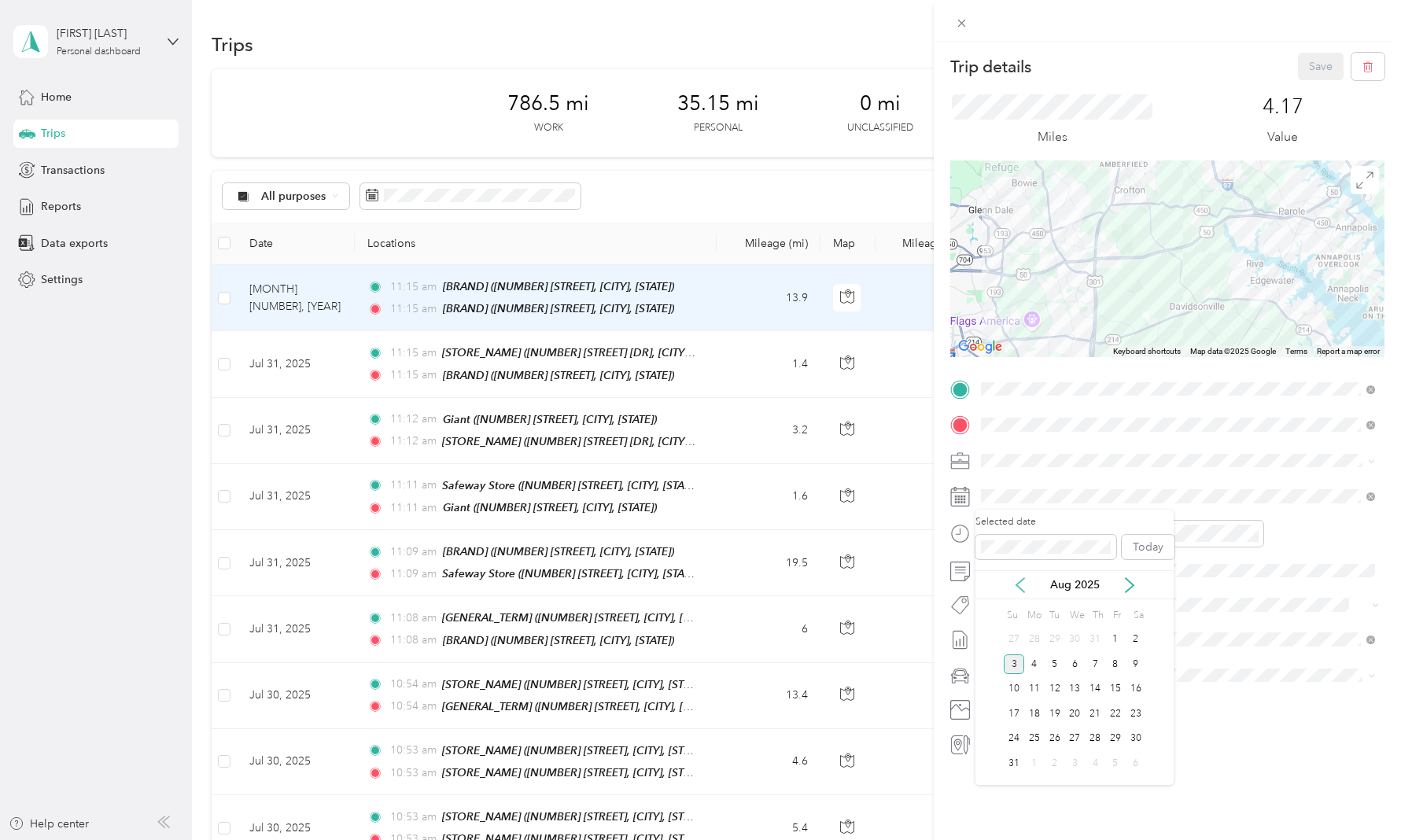 click 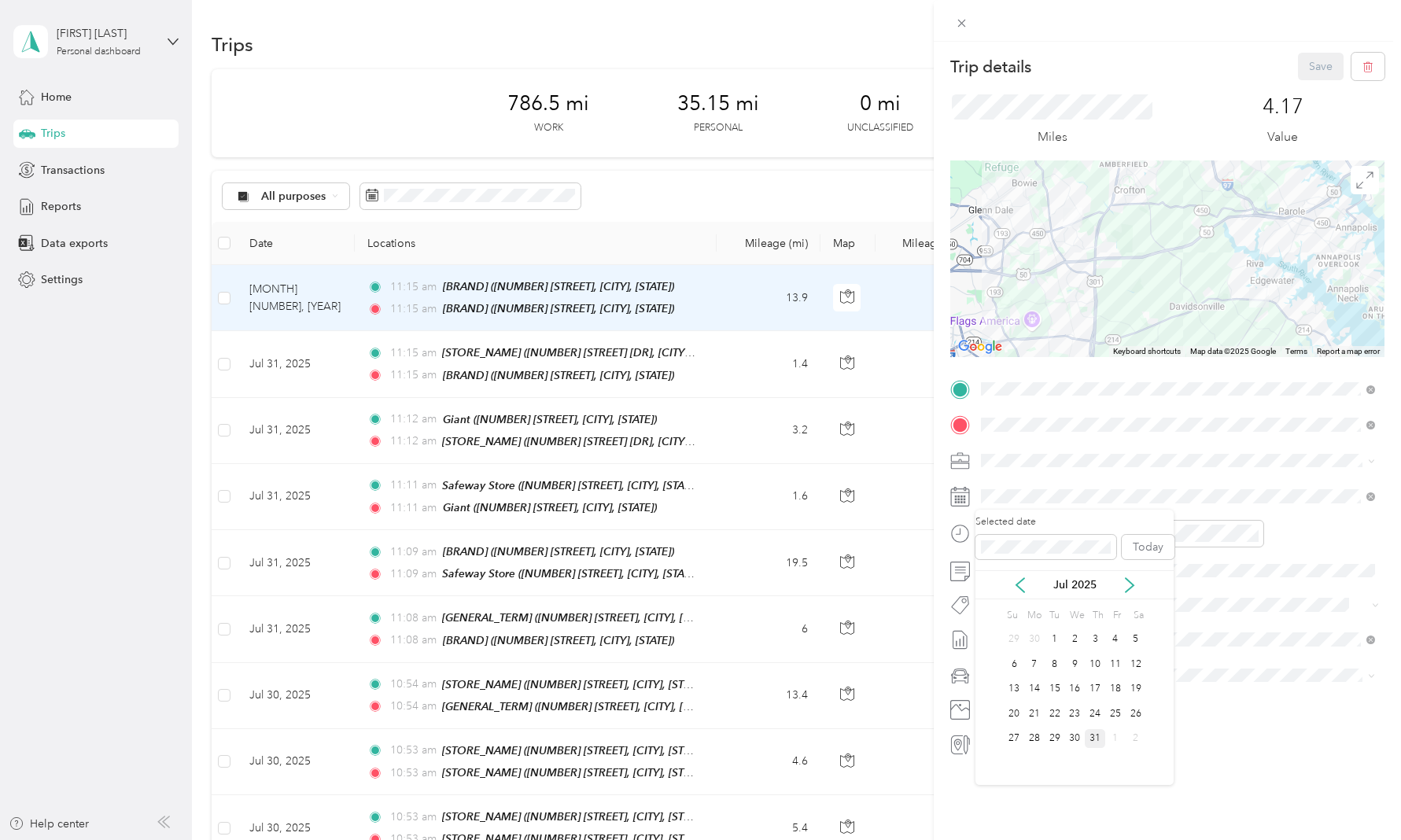 click on "31" at bounding box center (1095, 739) 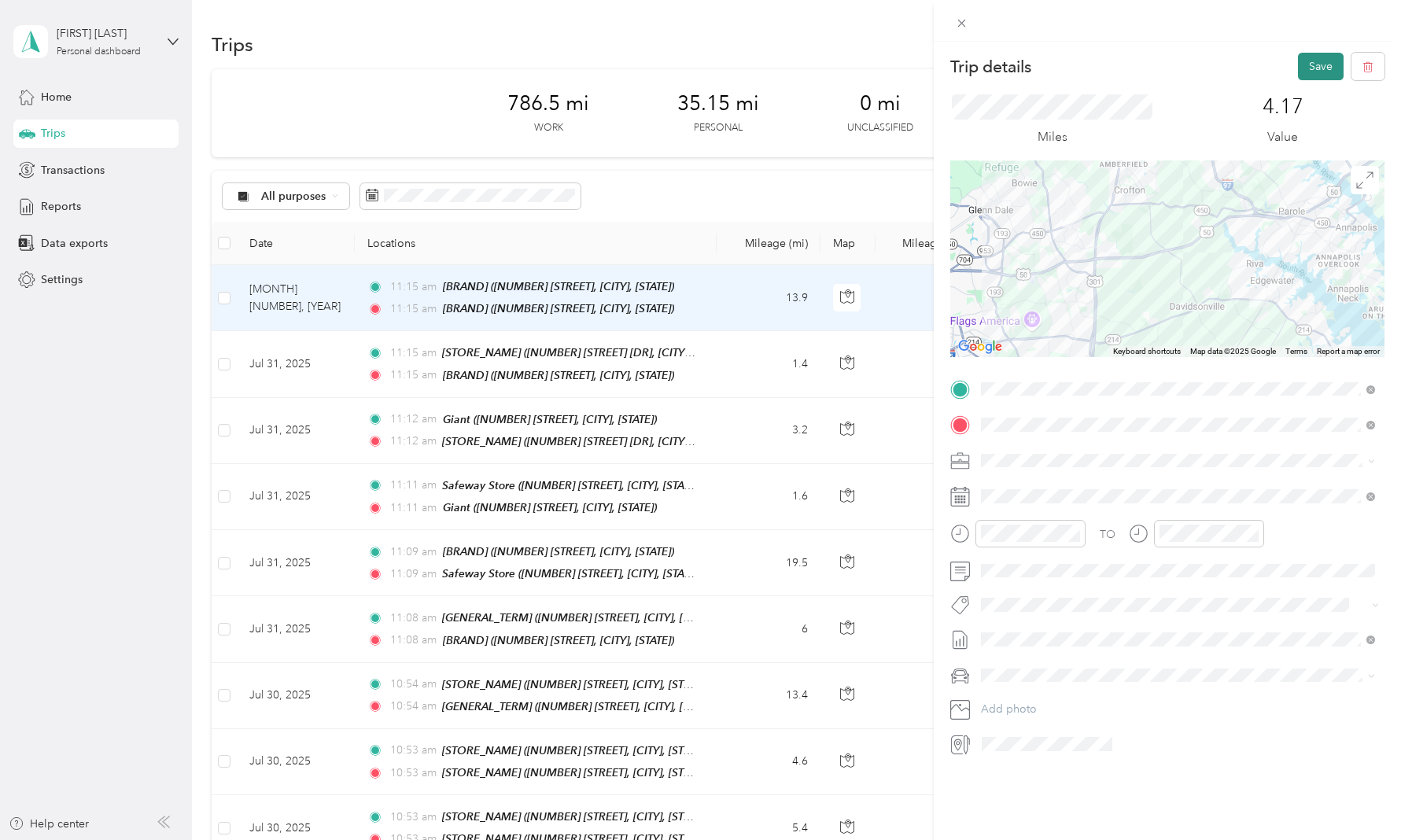 click on "Save" at bounding box center [1321, 66] 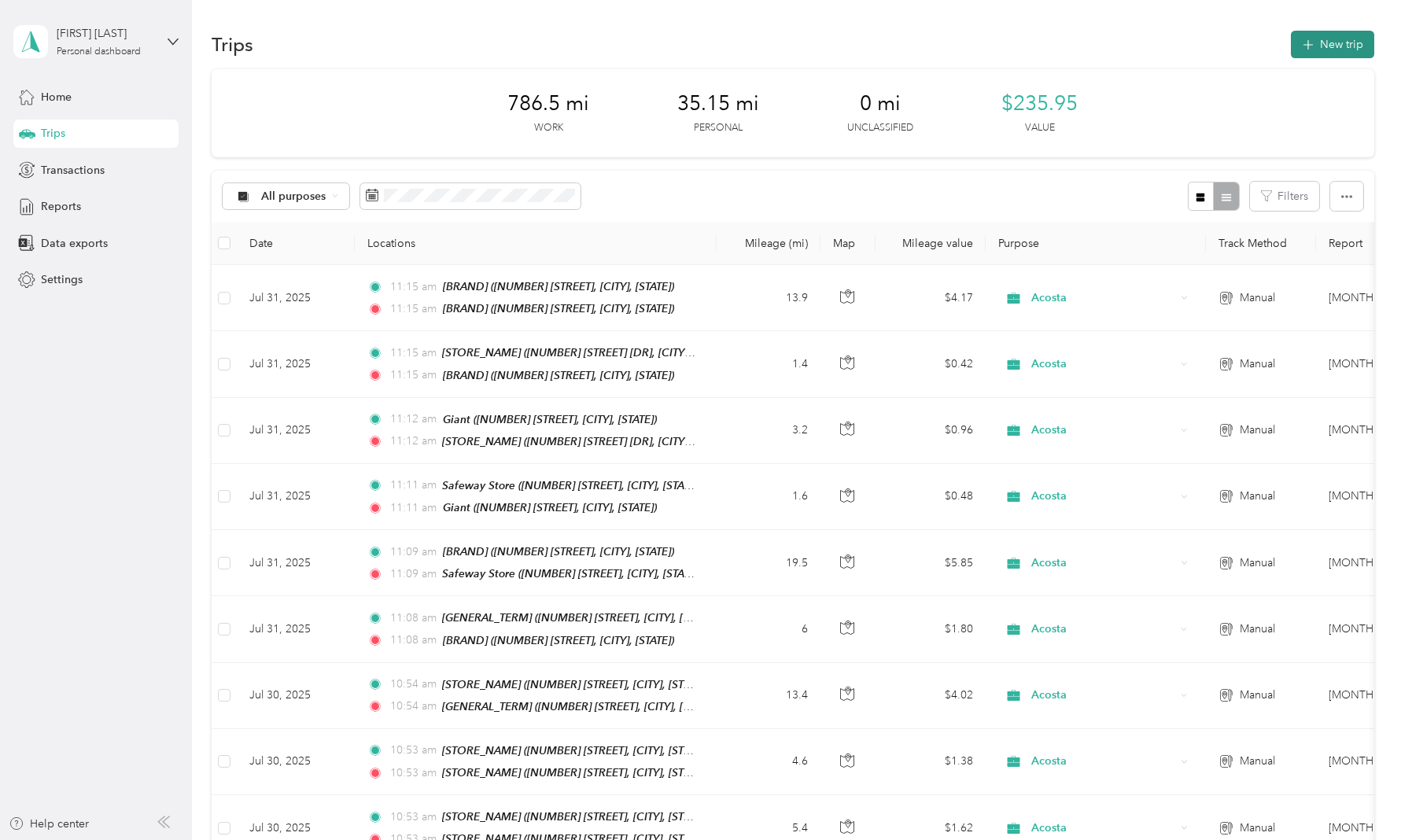 click on "New trip" at bounding box center [1333, 44] 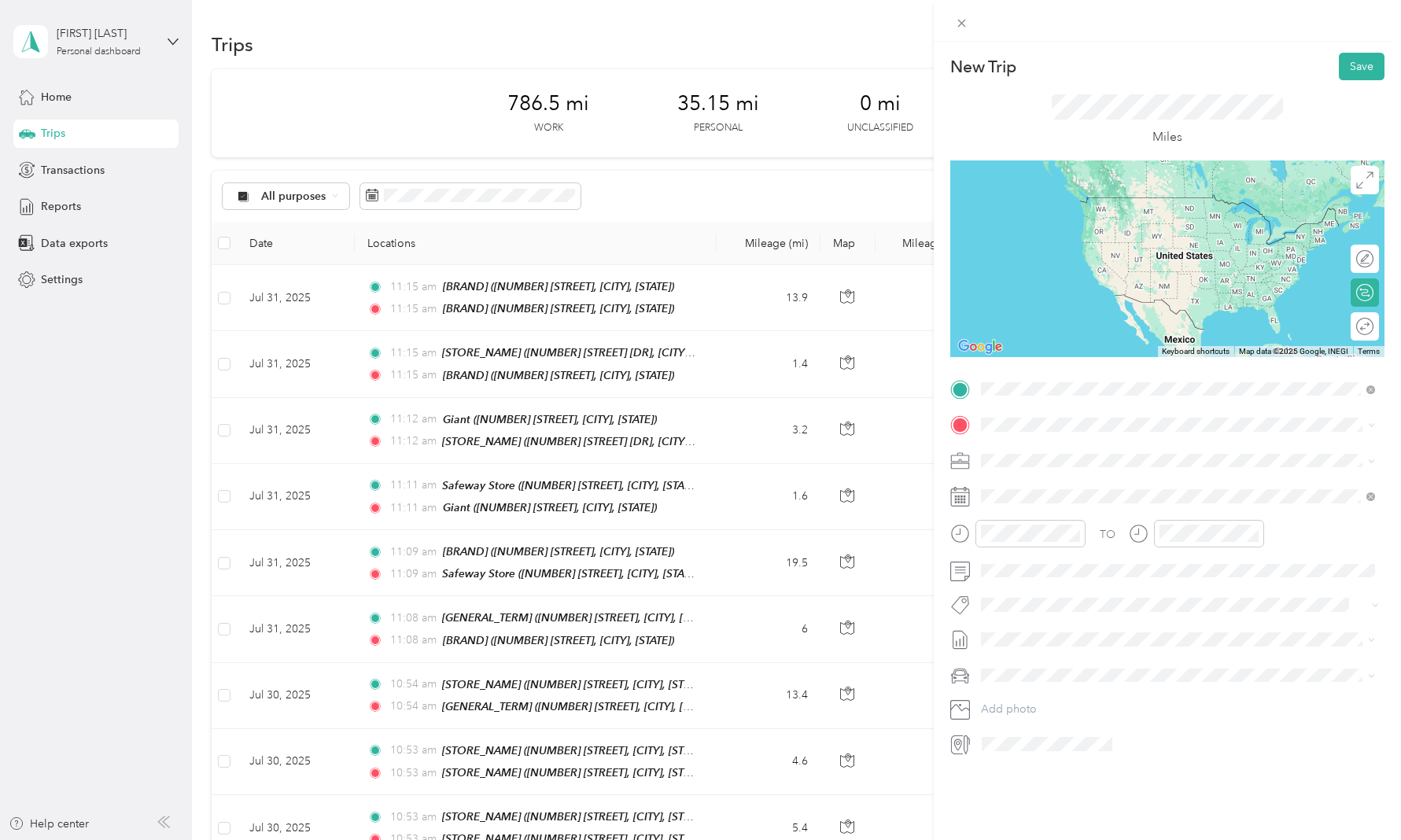 click on "[NUMBER] [STREET], [POSTAL_CODE], [CITY], [STATE], [COUNTRY]" at bounding box center (1178, 529) 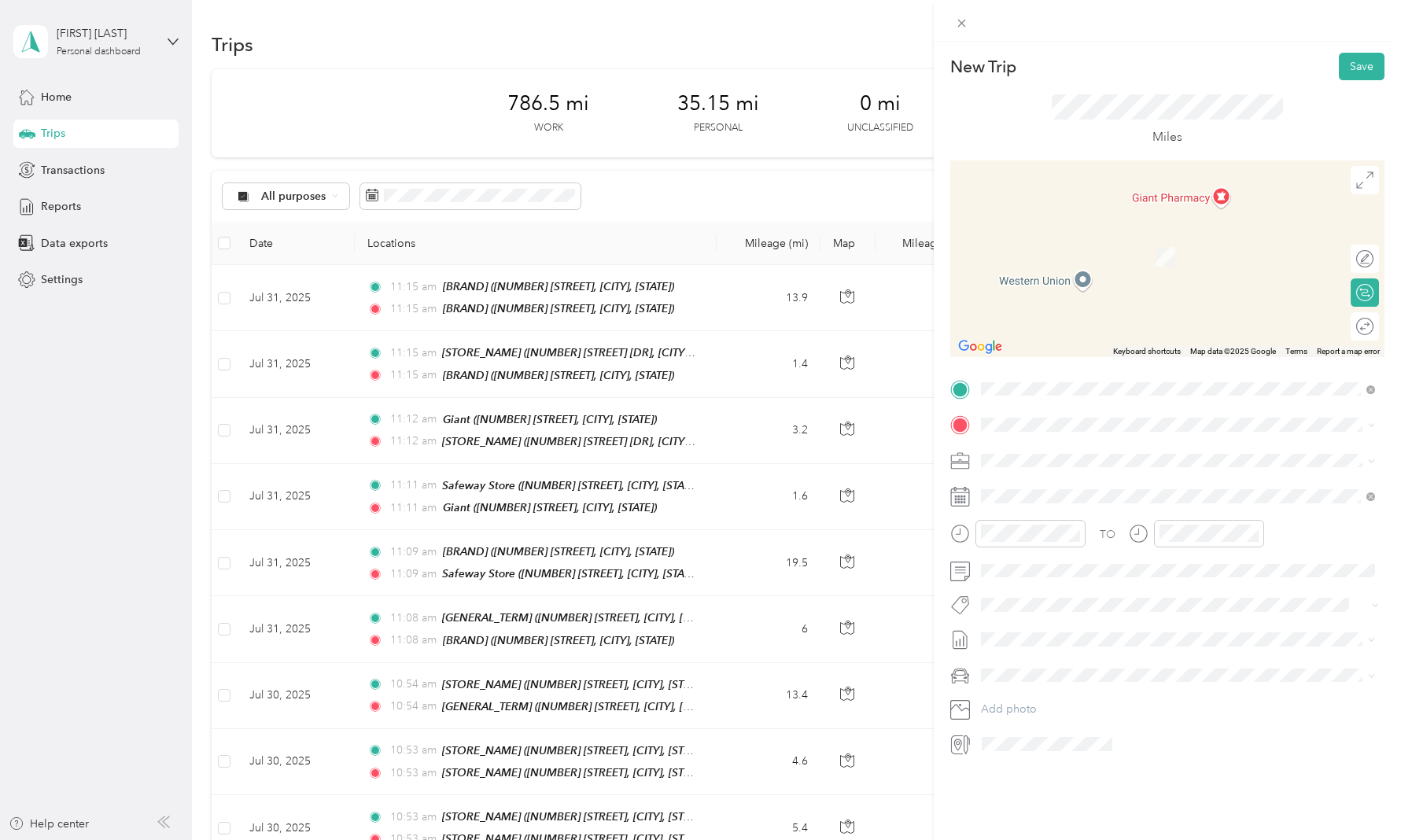 click on "[CATEGORY] [NUMBER] [STREET], [CITY], [STATE], [COUNTRY] , [POSTAL_CODE], [CITY], [STATE], [COUNTRY]" at bounding box center (1190, 497) 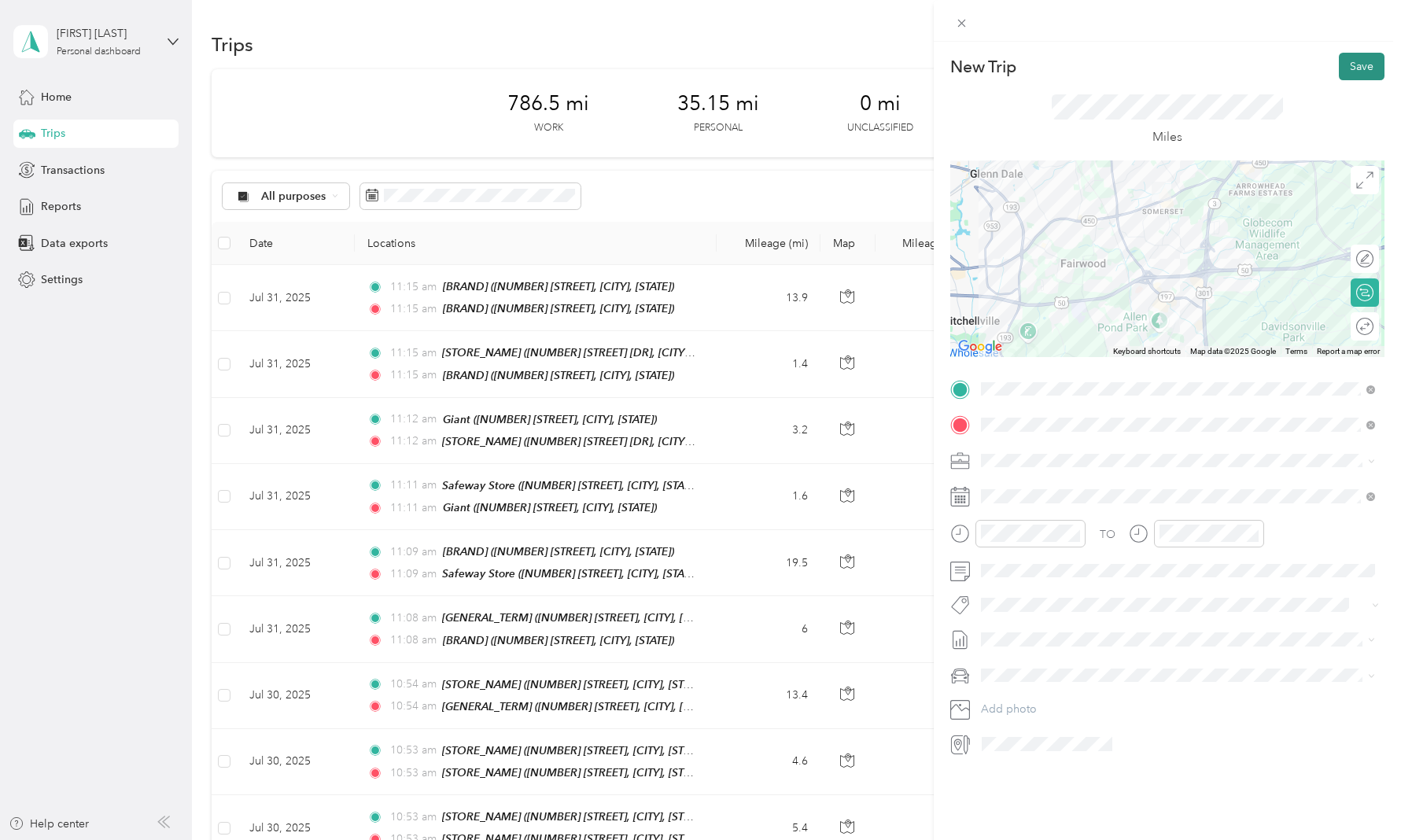 click on "Save" at bounding box center (1362, 66) 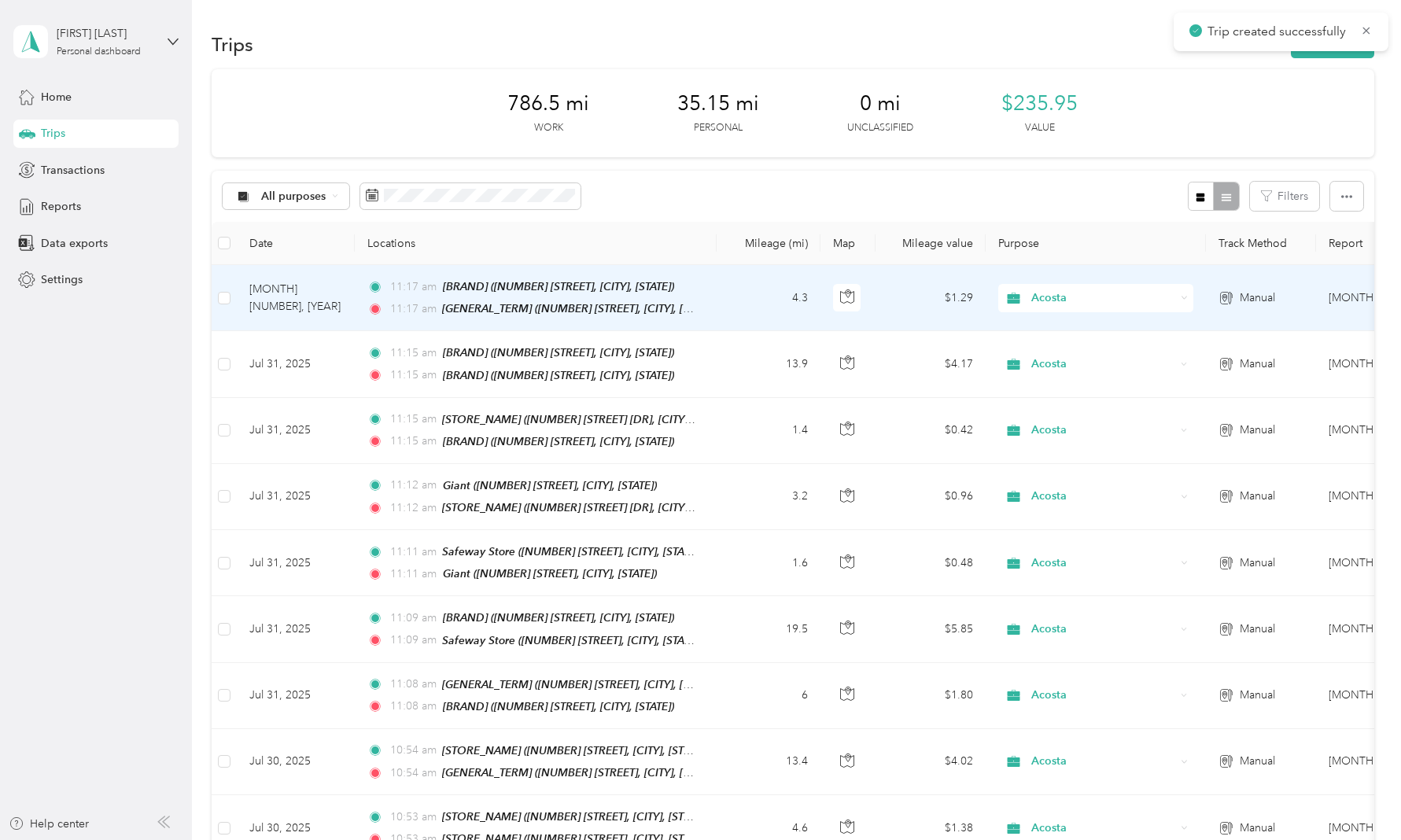 click on "[MONTH] [NUMBER], [YEAR]" at bounding box center (296, 298) 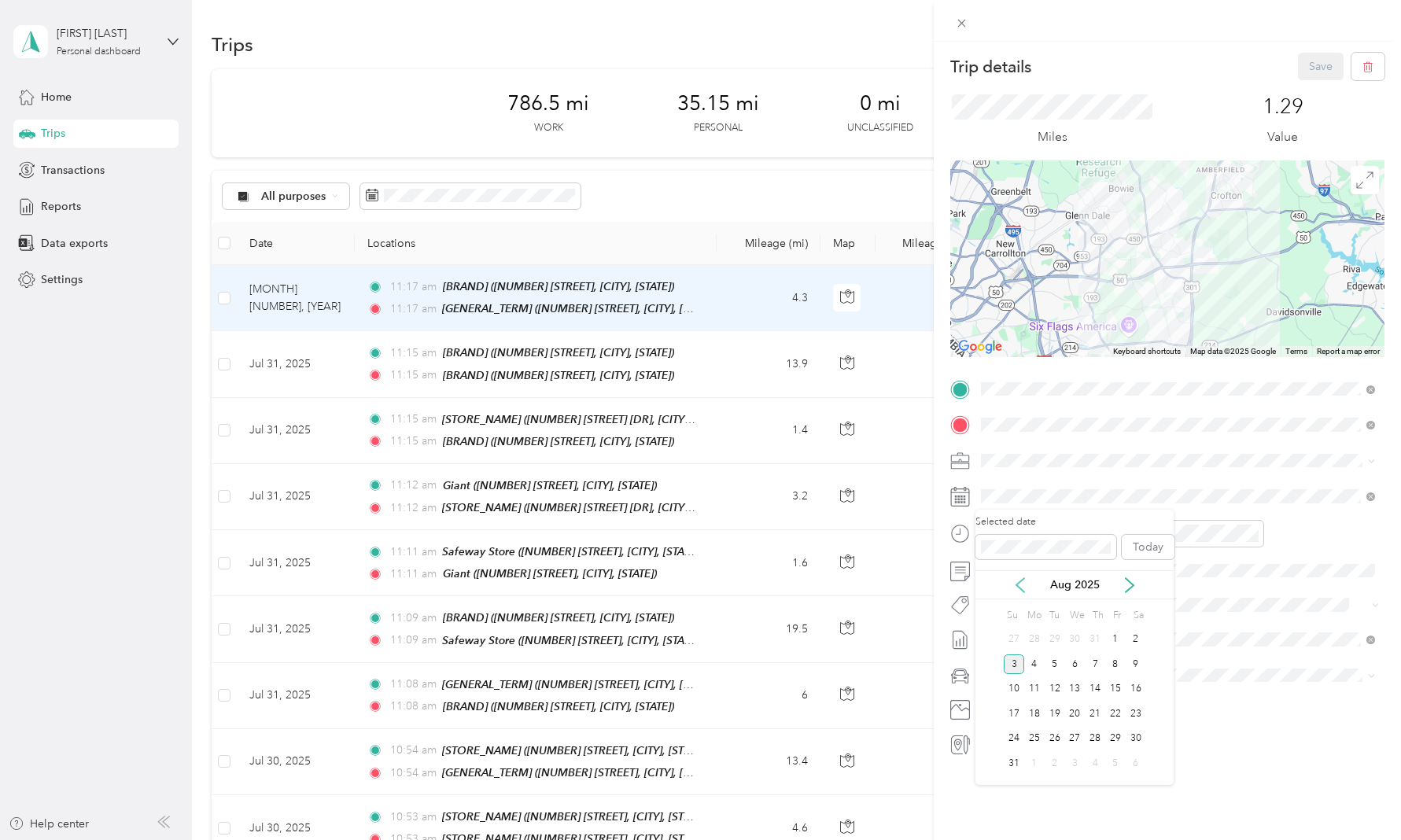 click 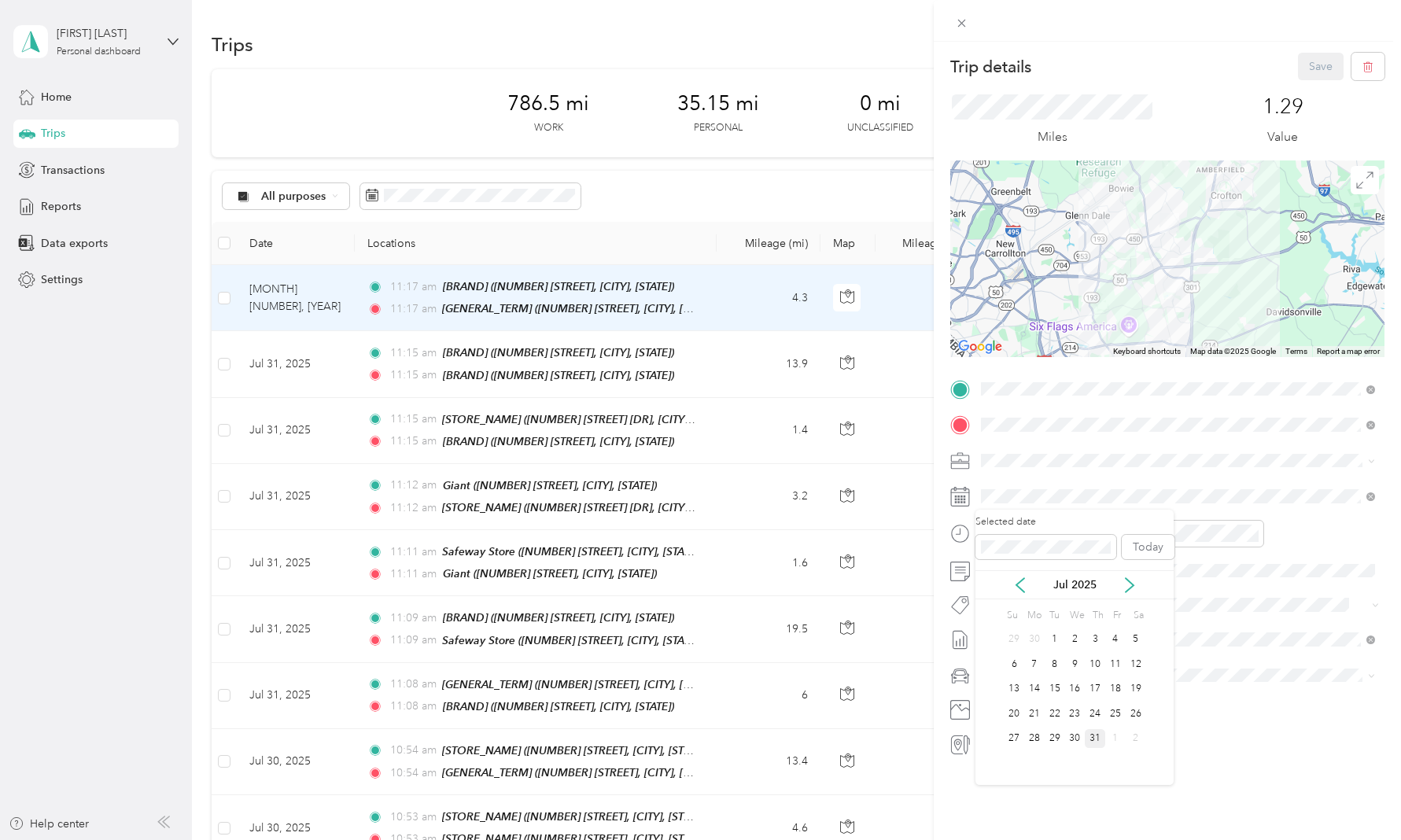 click on "31" at bounding box center [1095, 739] 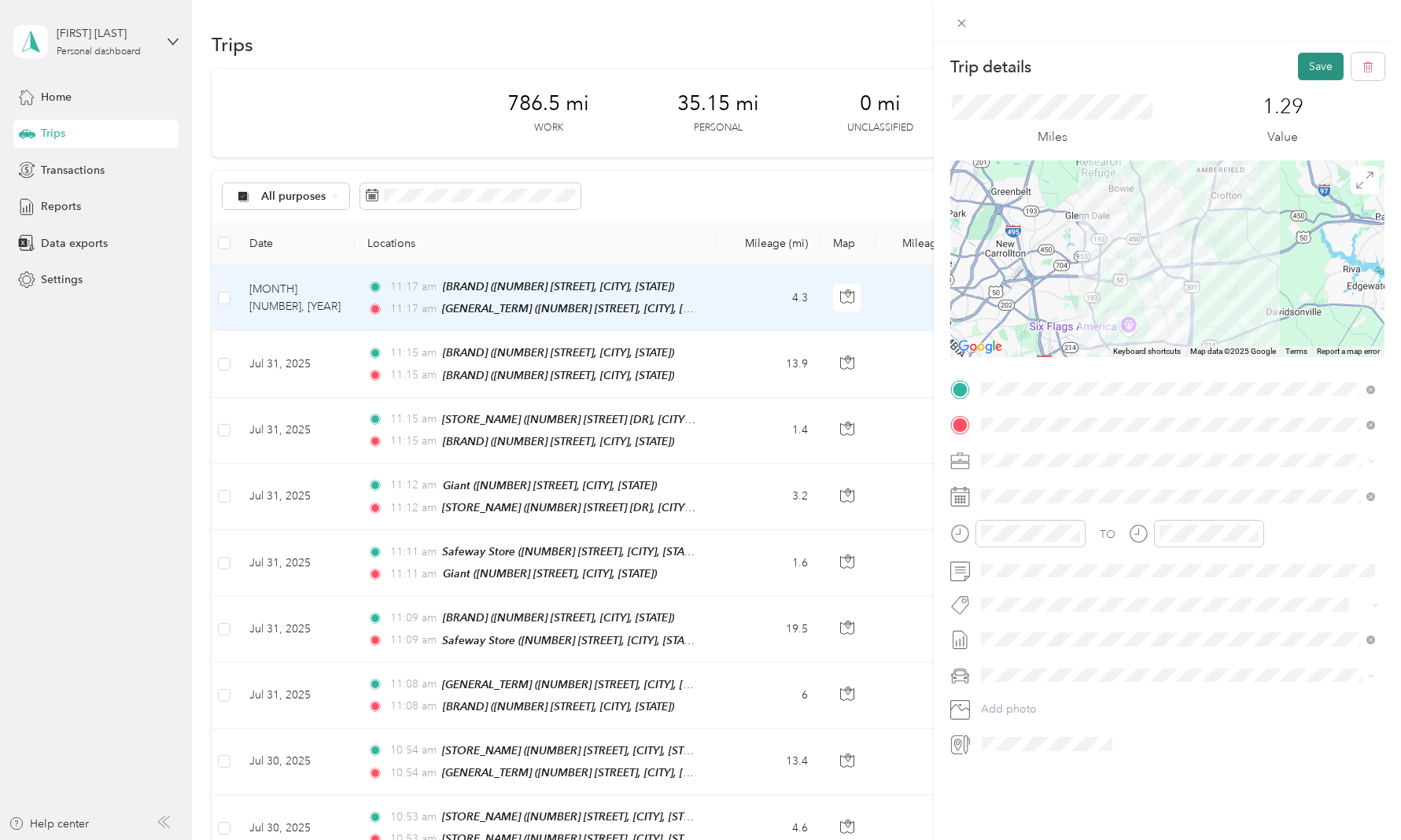 click on "Save" at bounding box center [1321, 66] 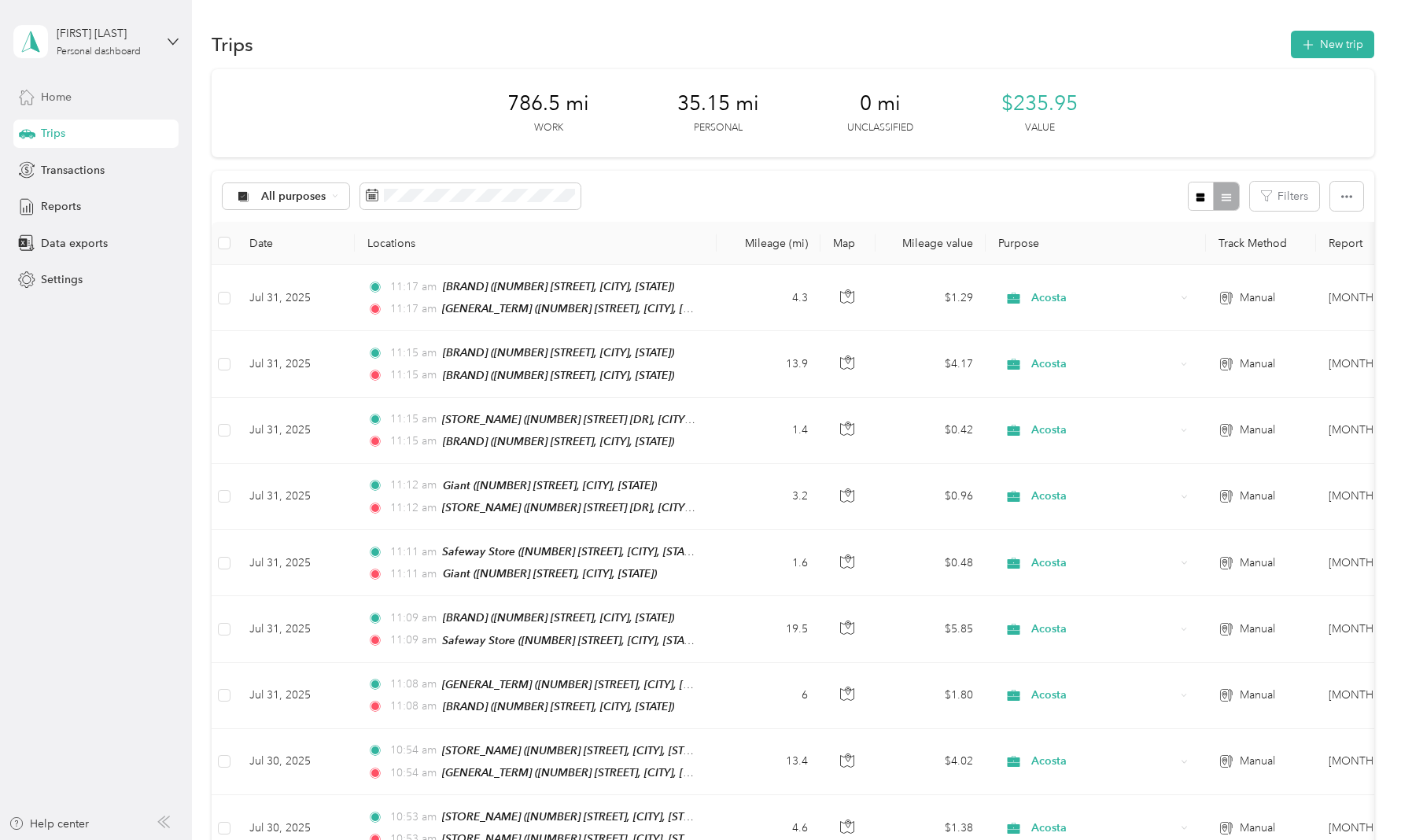 click on "Home" at bounding box center (96, 97) 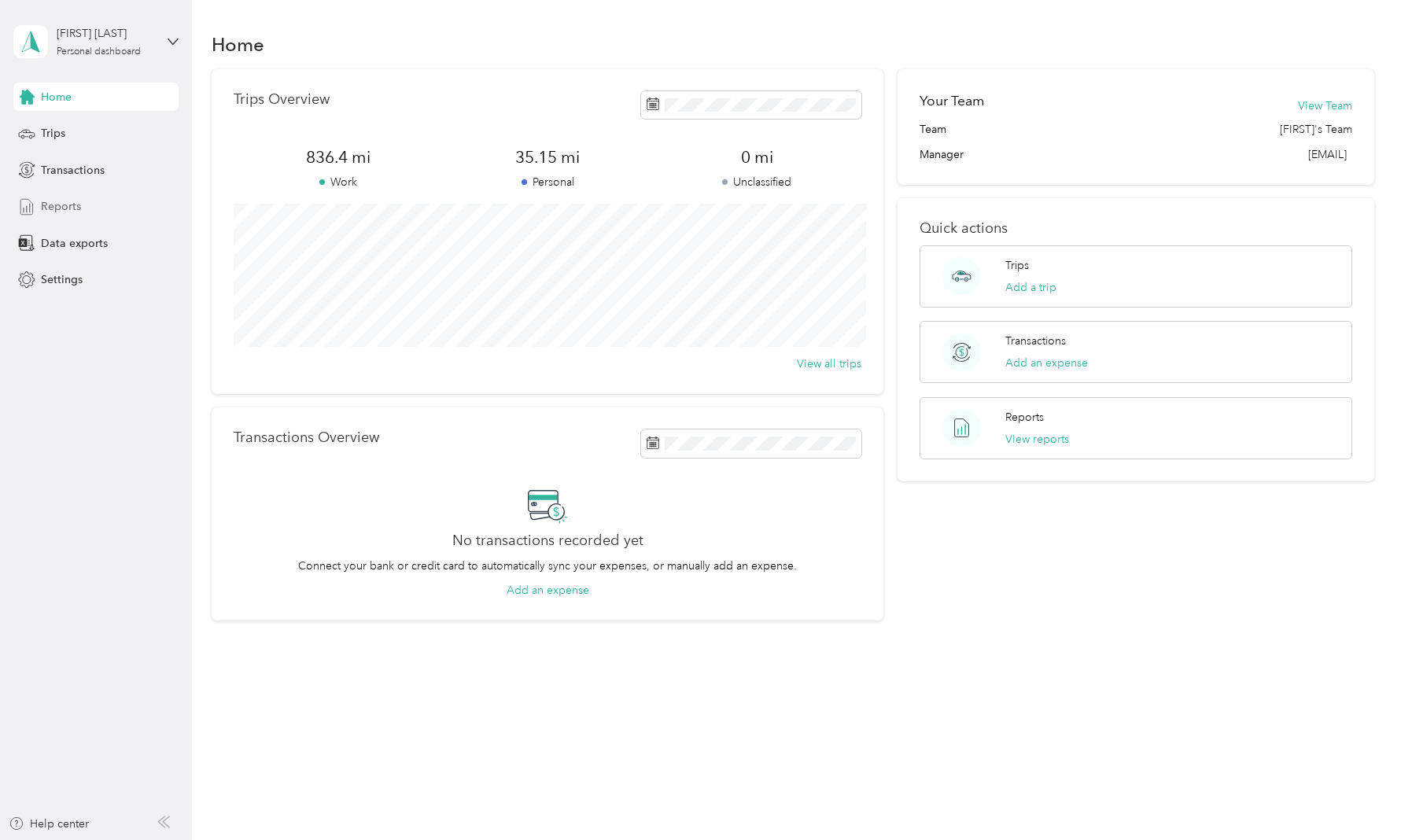 click on "Reports" at bounding box center (61, 206) 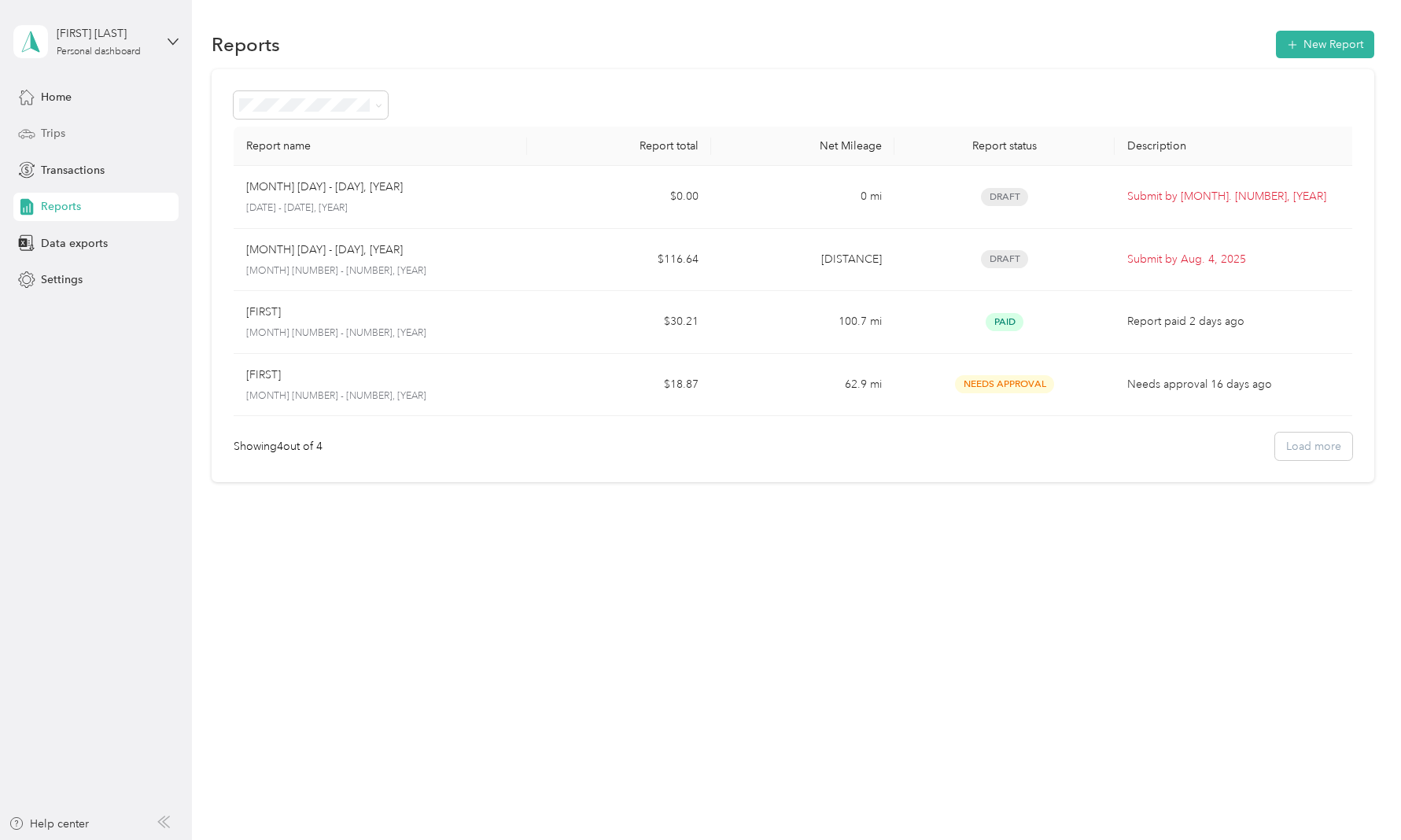 click on "Trips" at bounding box center (96, 134) 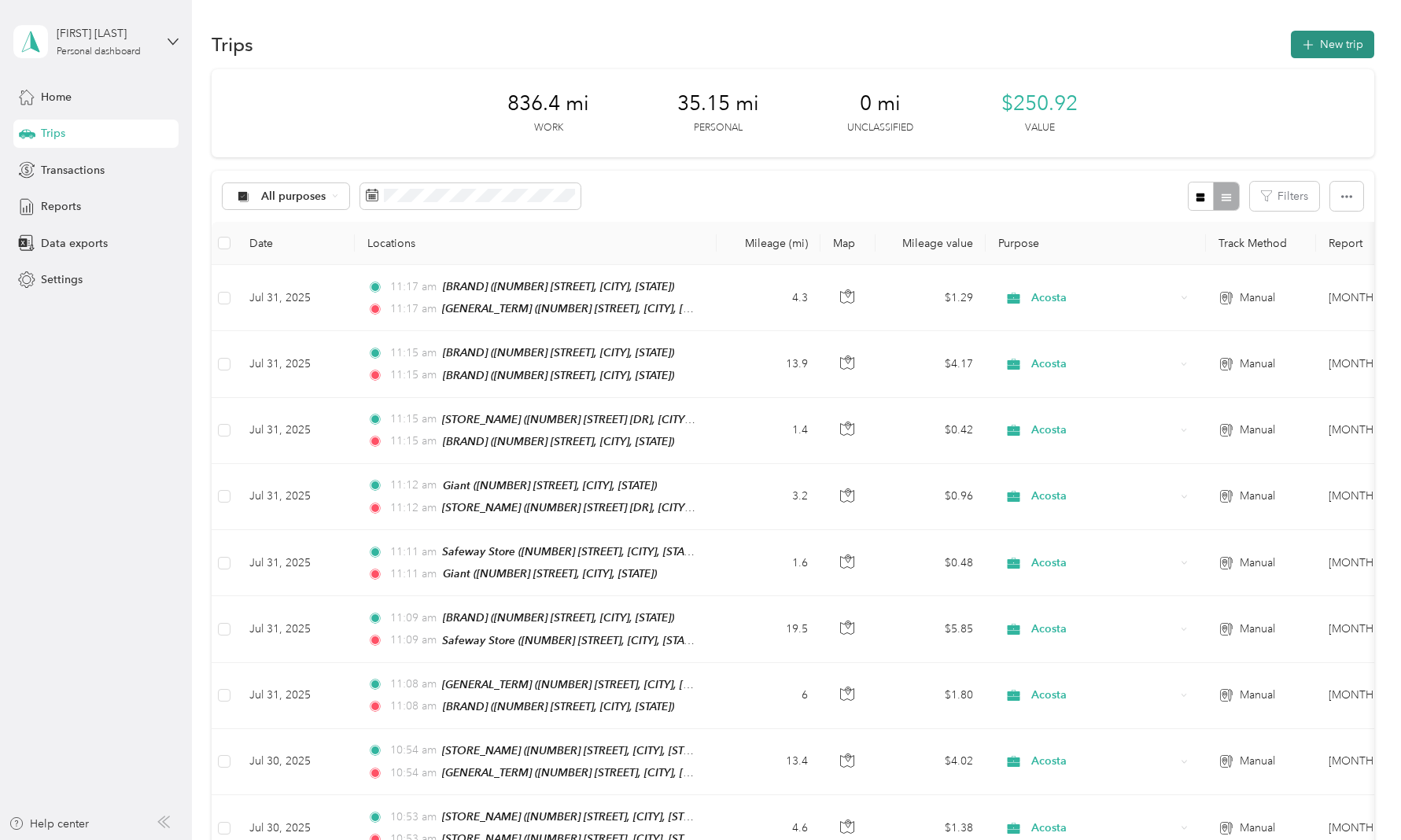click on "New trip" at bounding box center [1333, 44] 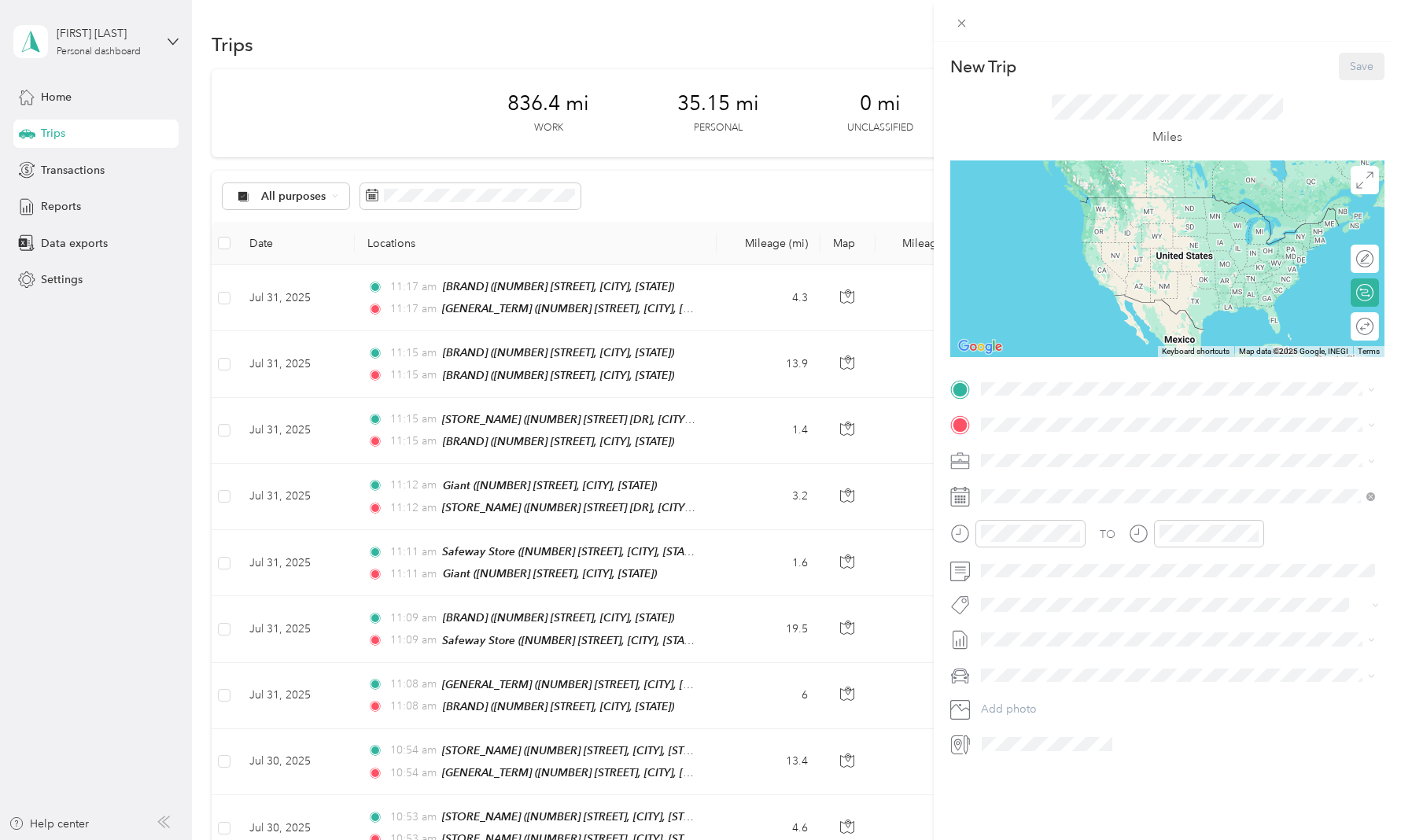 click on "New Trip Save This trip cannot be edited because it is either under review, approved, or paid. Contact your Team Manager to edit it. Miles ← Move left → Move right ↑ Move up ↓ Move down + Zoom in - Zoom out Home Jump left by 75% End Jump right by 75% Page Up Jump up by 75% Page Down Jump down by 75% Keyboard shortcuts Map Data Map data ©2025 Google, INEGI Map data ©2025 Google, INEGI 1000 km  Click to toggle between metric and imperial units Terms Report a map error Edit route Calculate route Round trip TO Add photo" at bounding box center [700, 420] 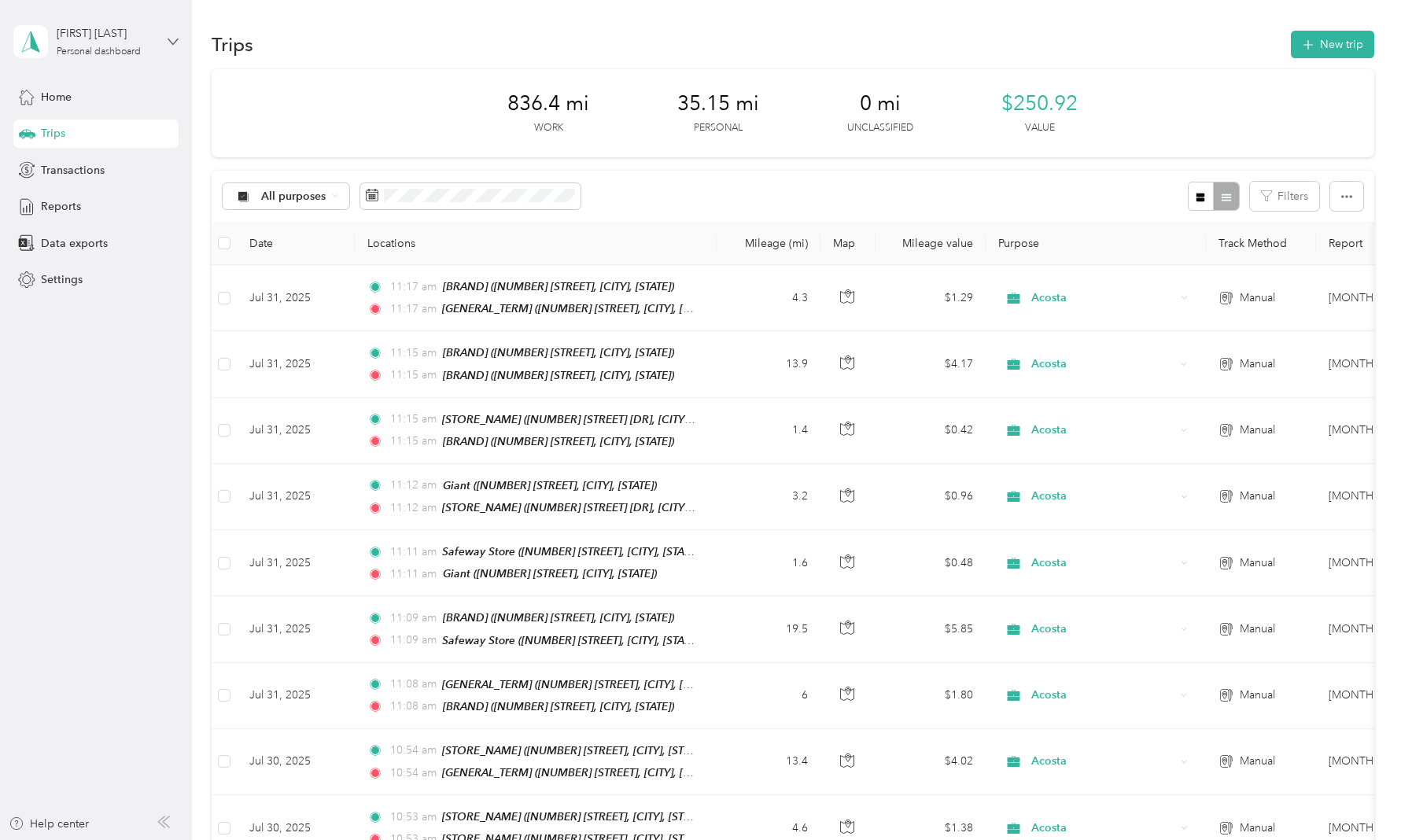 click 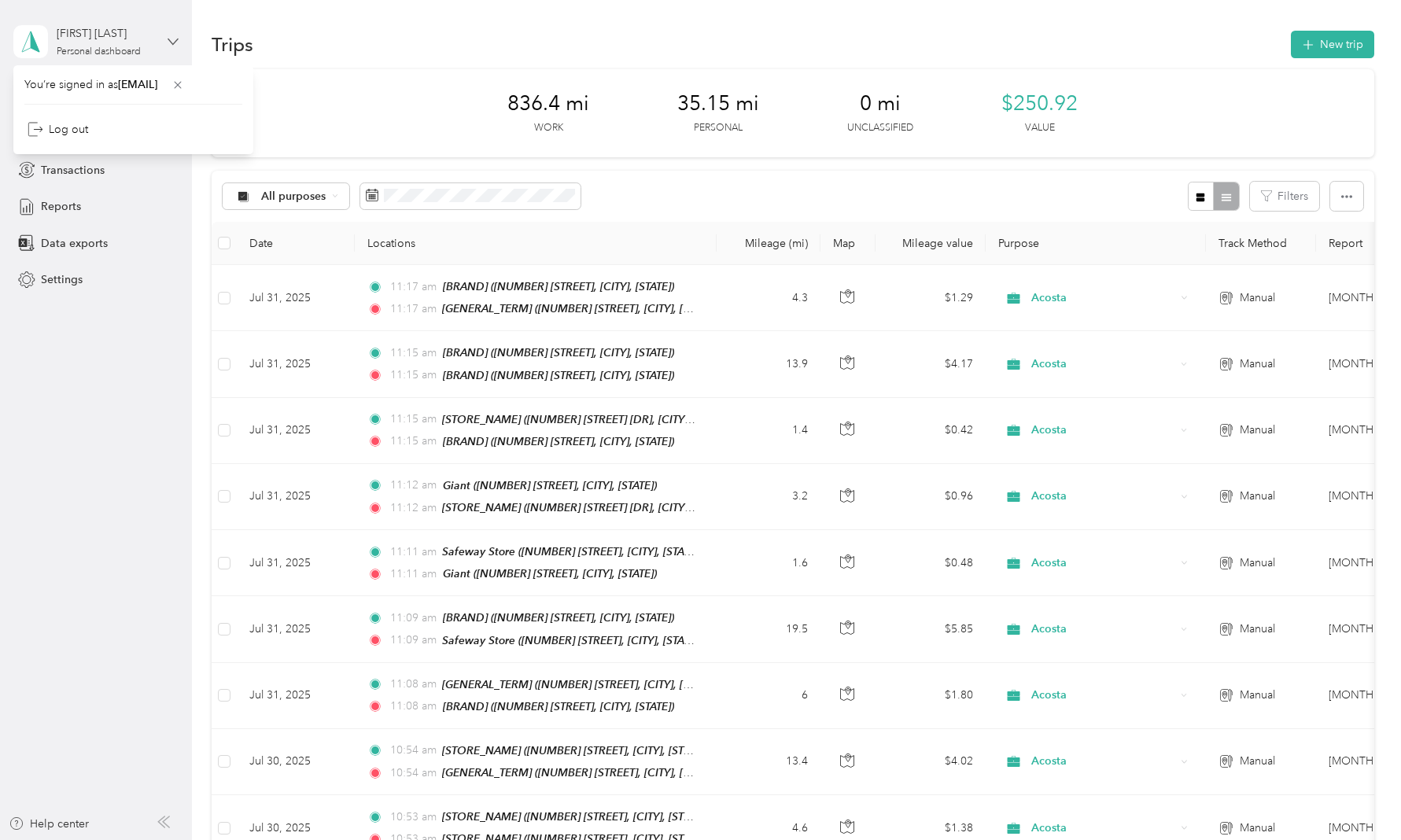 click 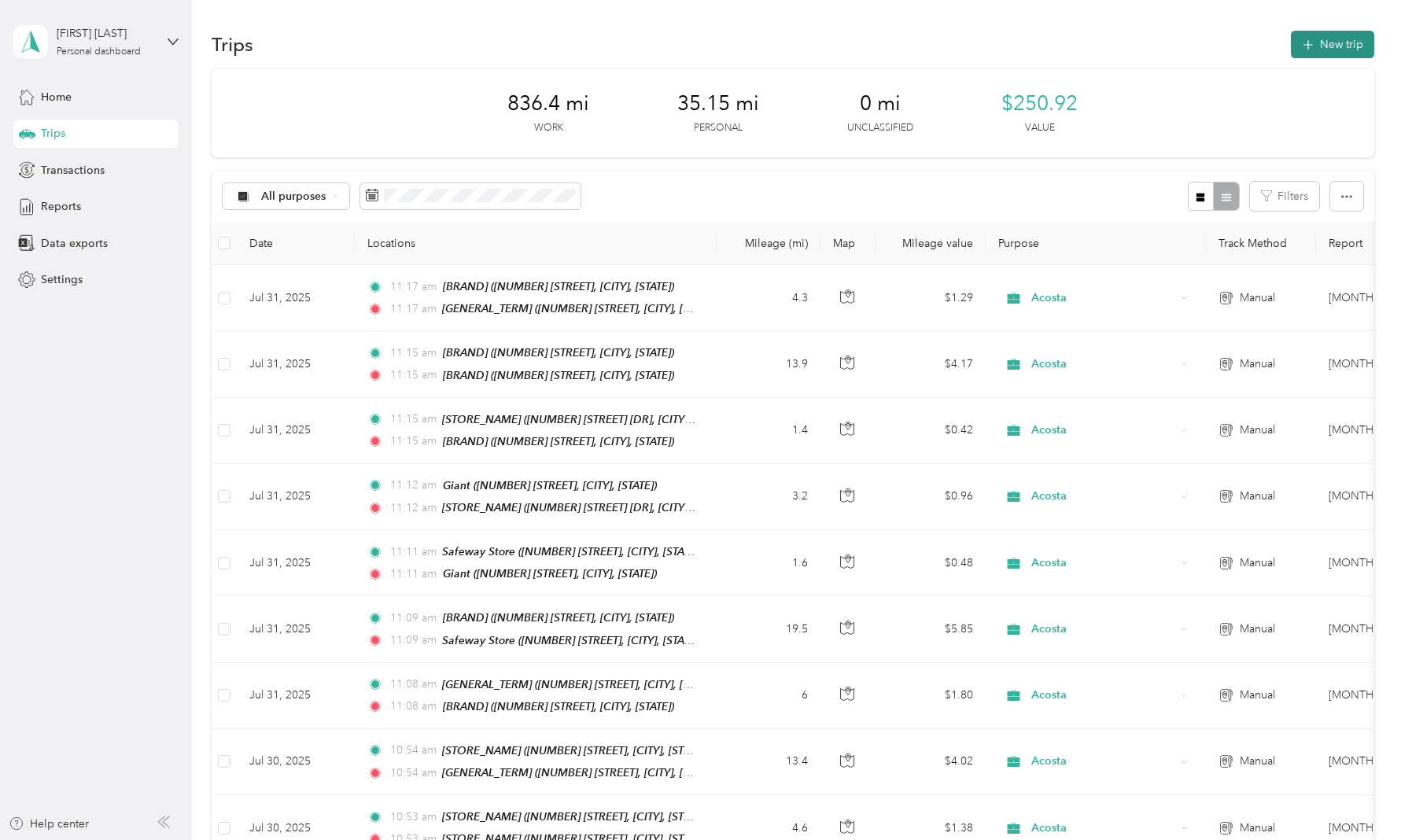 click on "New trip" at bounding box center [1333, 44] 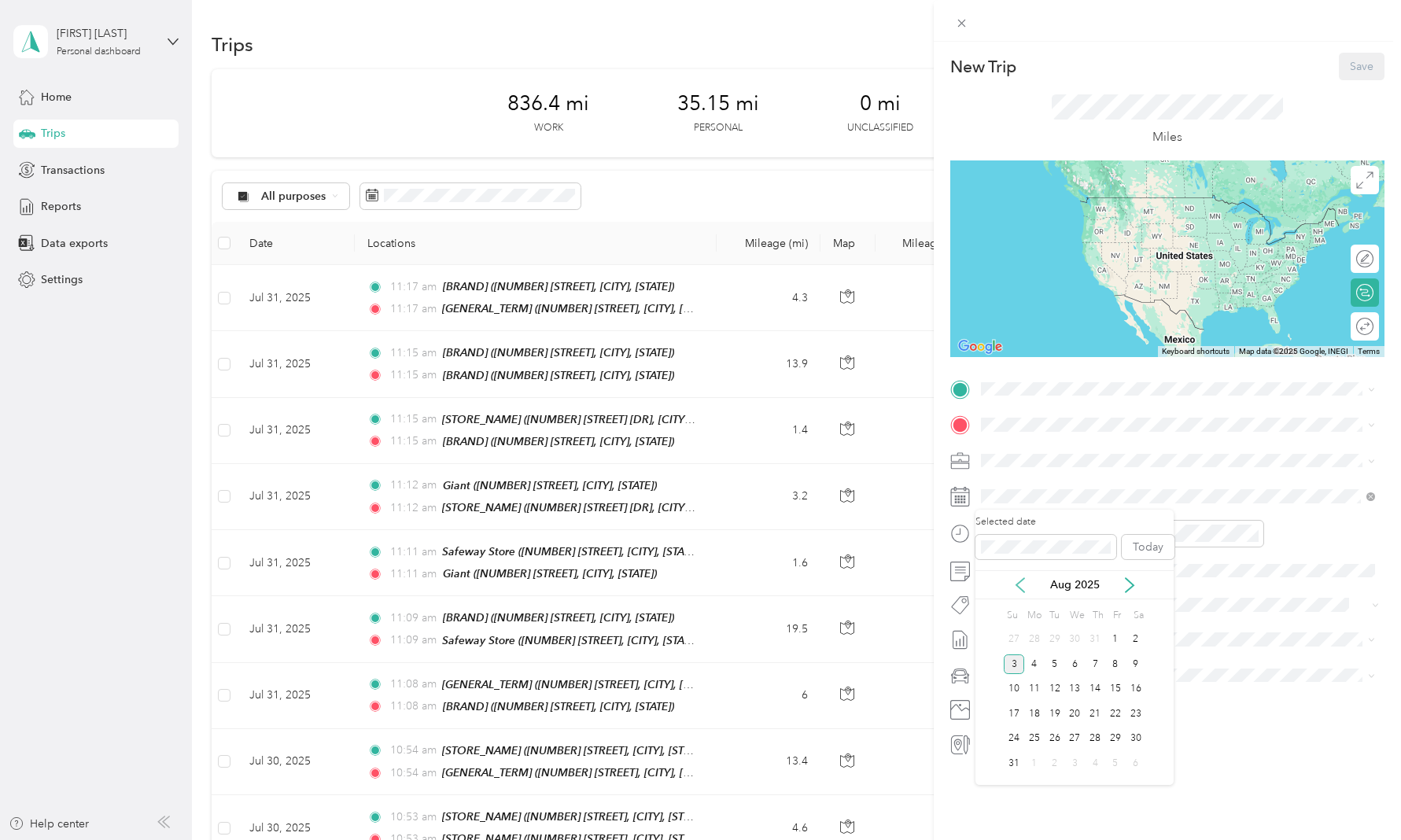 click 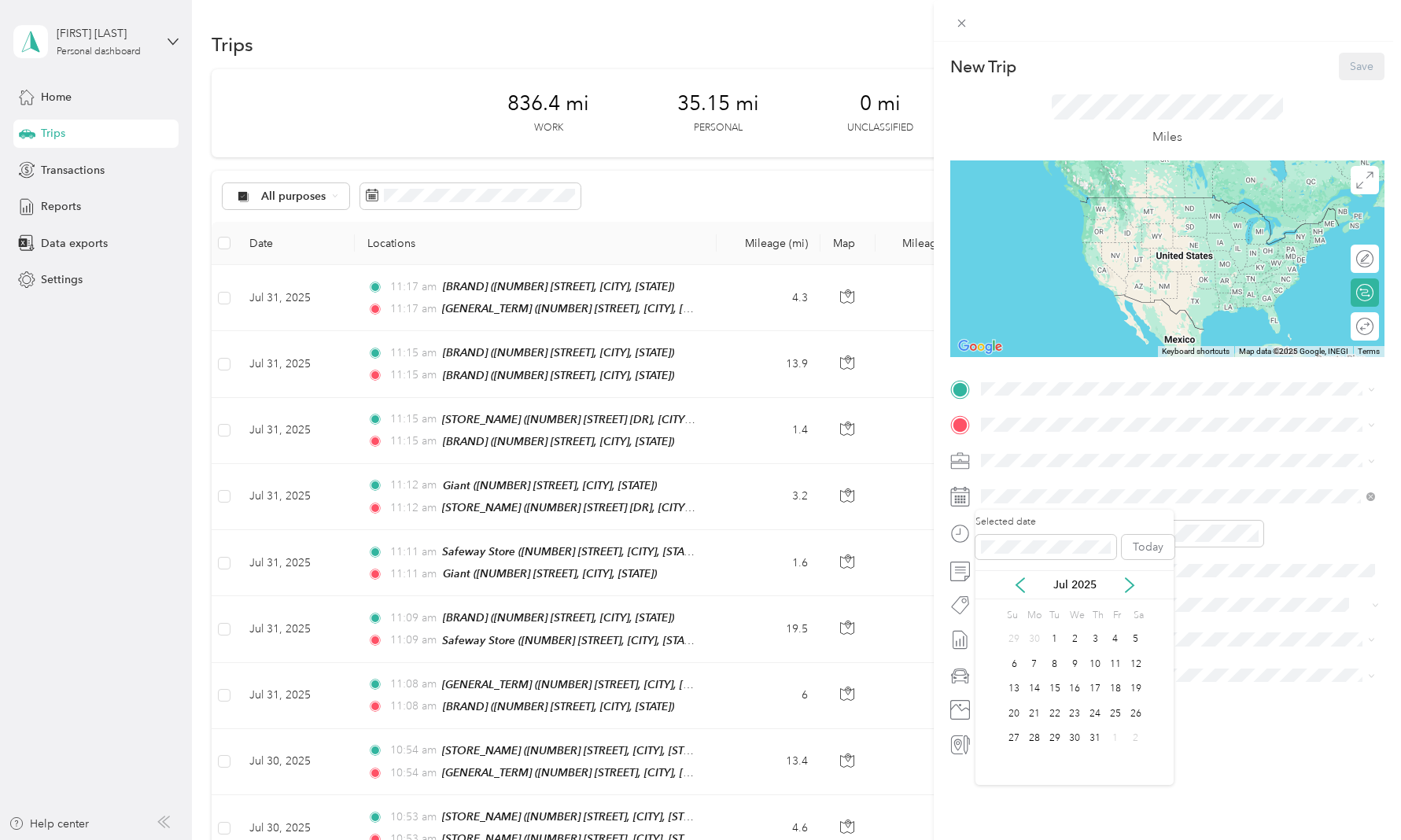 click on "Jul 2025" at bounding box center (1075, 584) 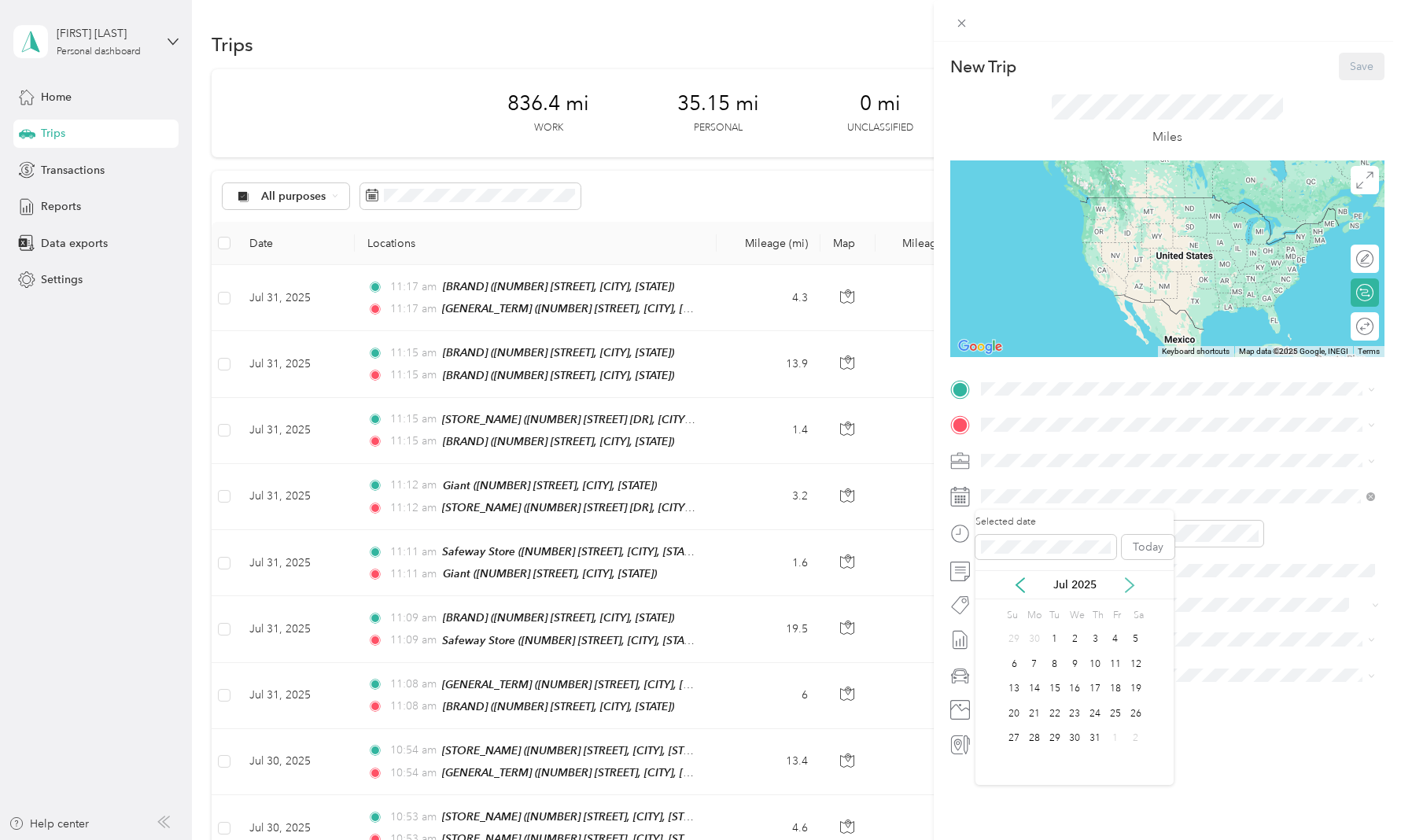 click 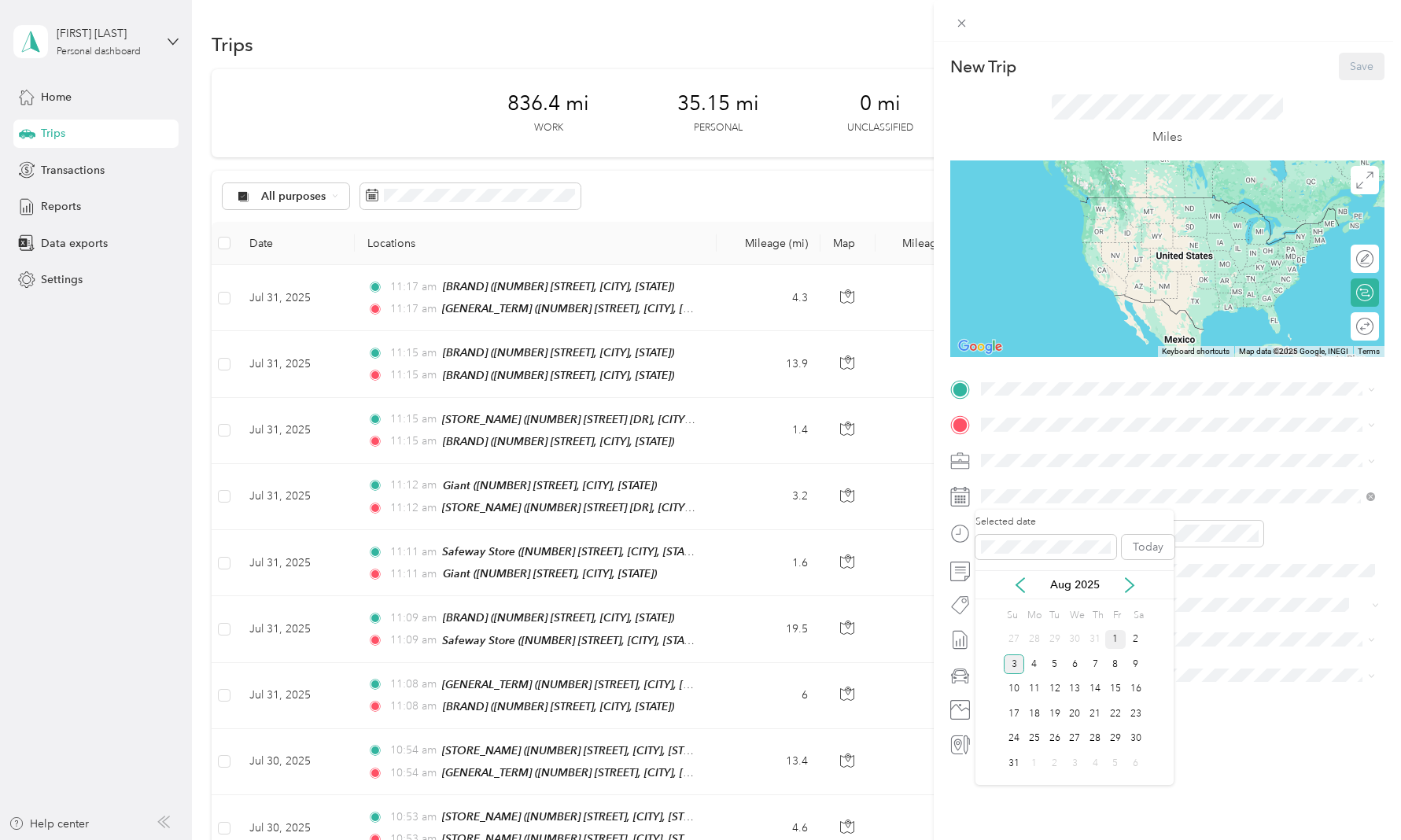 click on "1" at bounding box center (1115, 639) 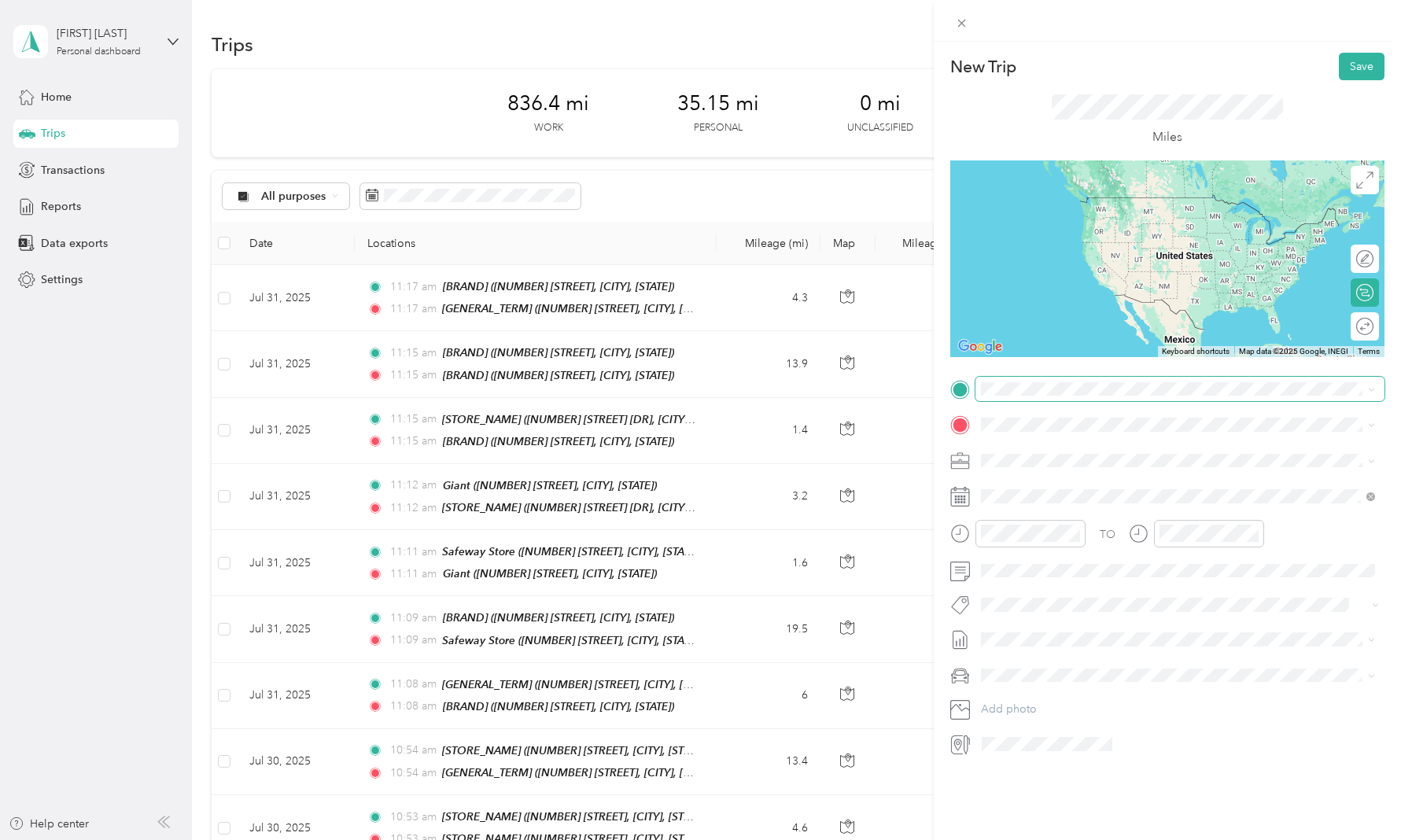click at bounding box center [1180, 389] 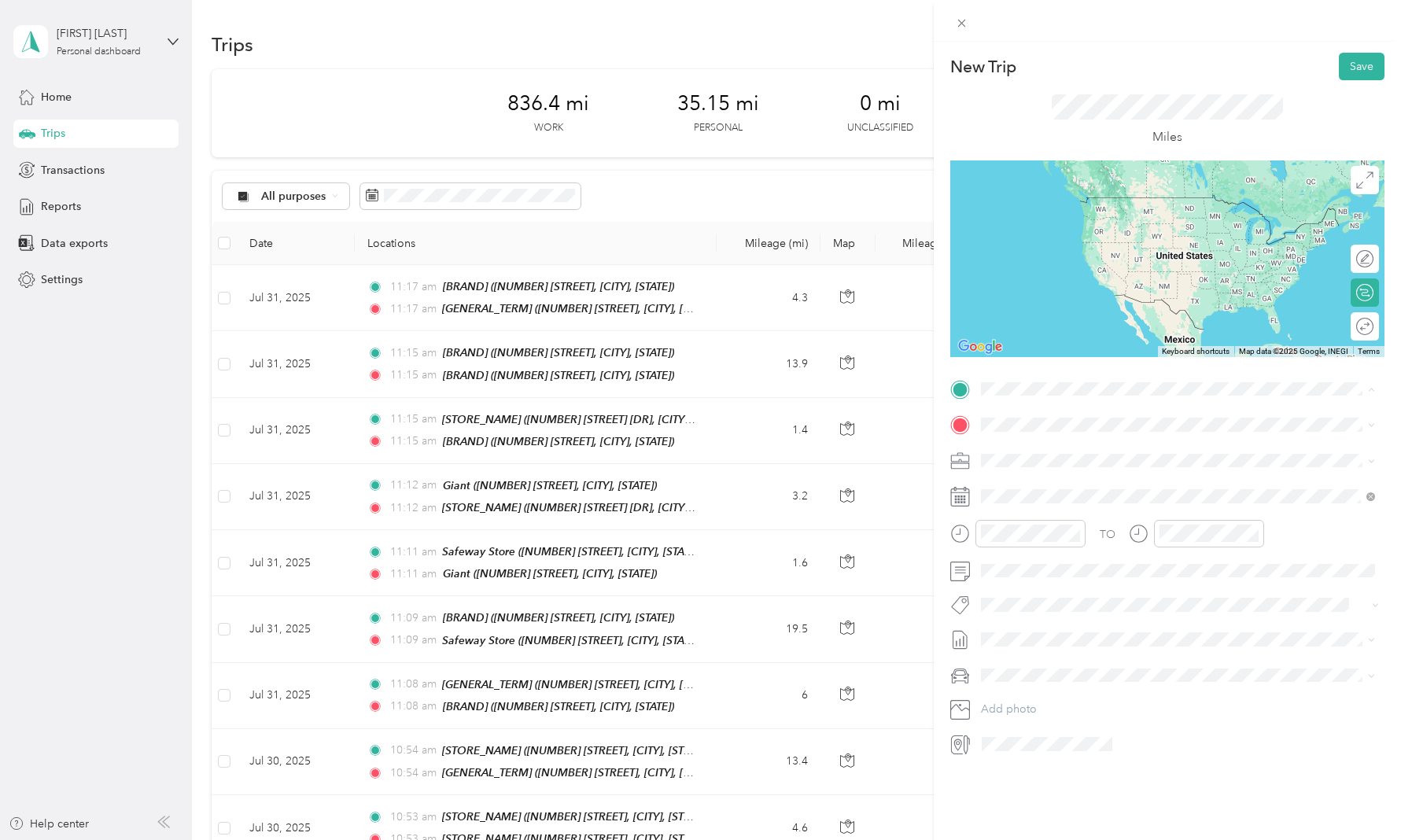 click on "Home" at bounding box center (1026, 451) 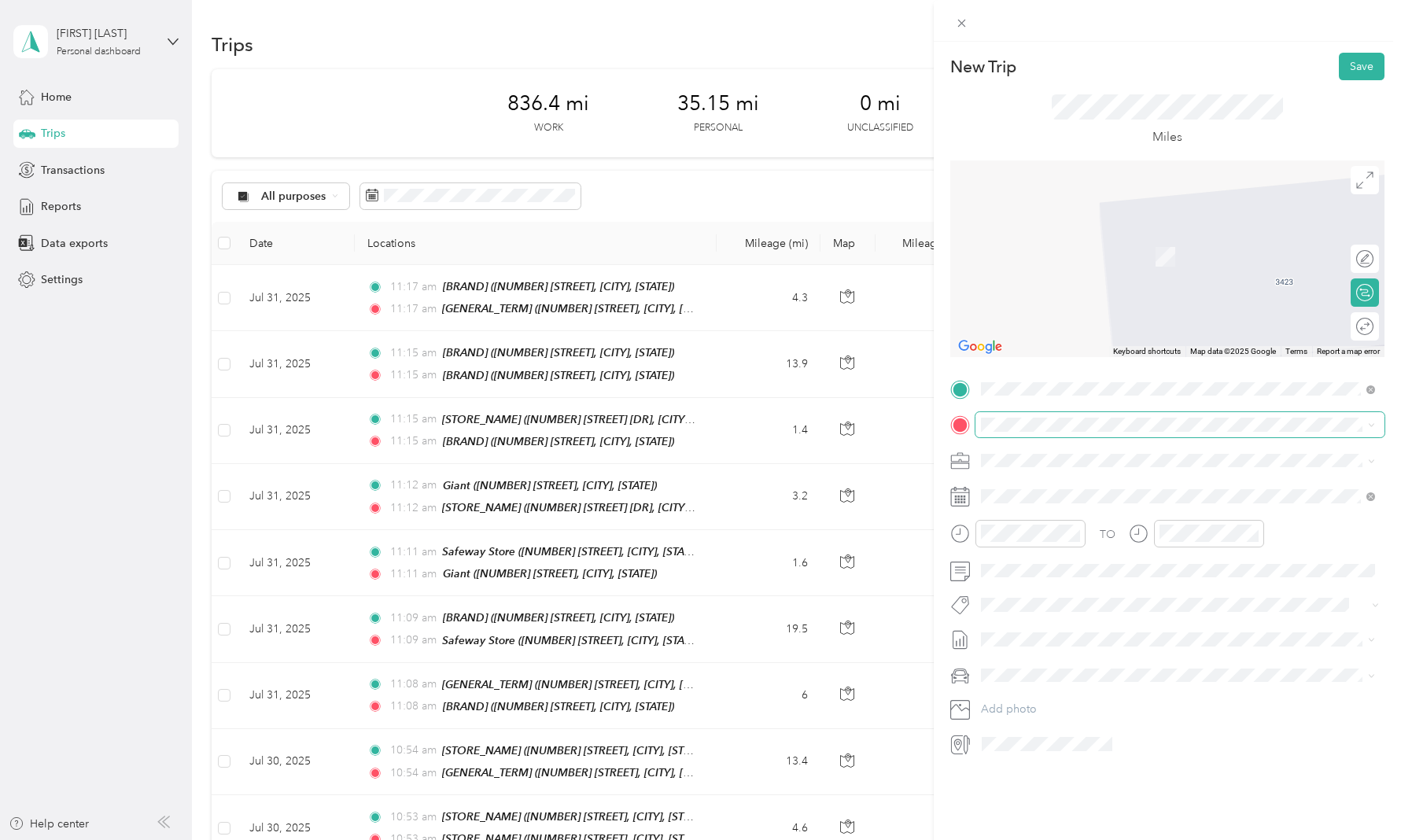 click at bounding box center [1180, 425] 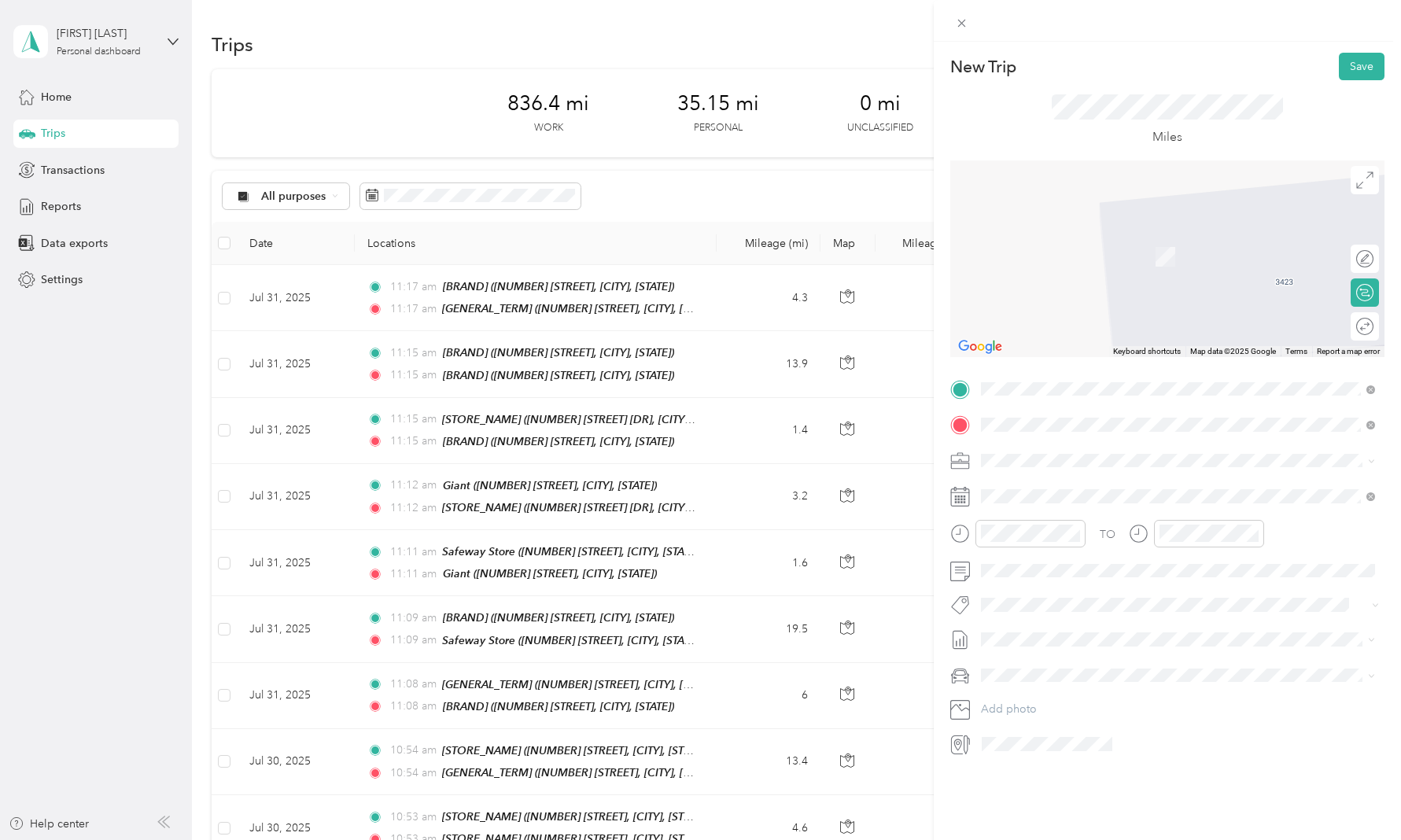 drag, startPoint x: 1030, startPoint y: 416, endPoint x: 1132, endPoint y: 561, distance: 177.28226 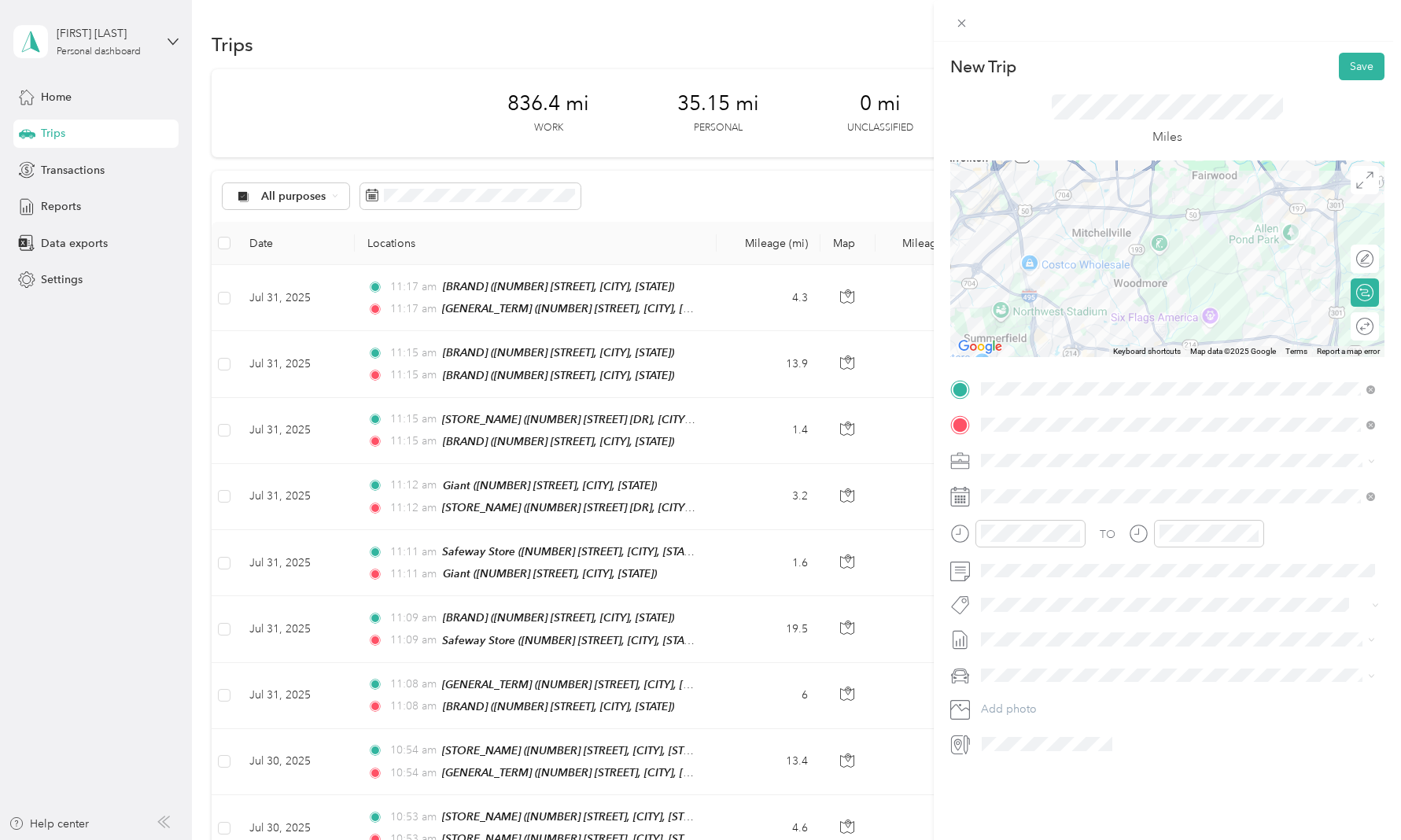 click at bounding box center (1167, 259) 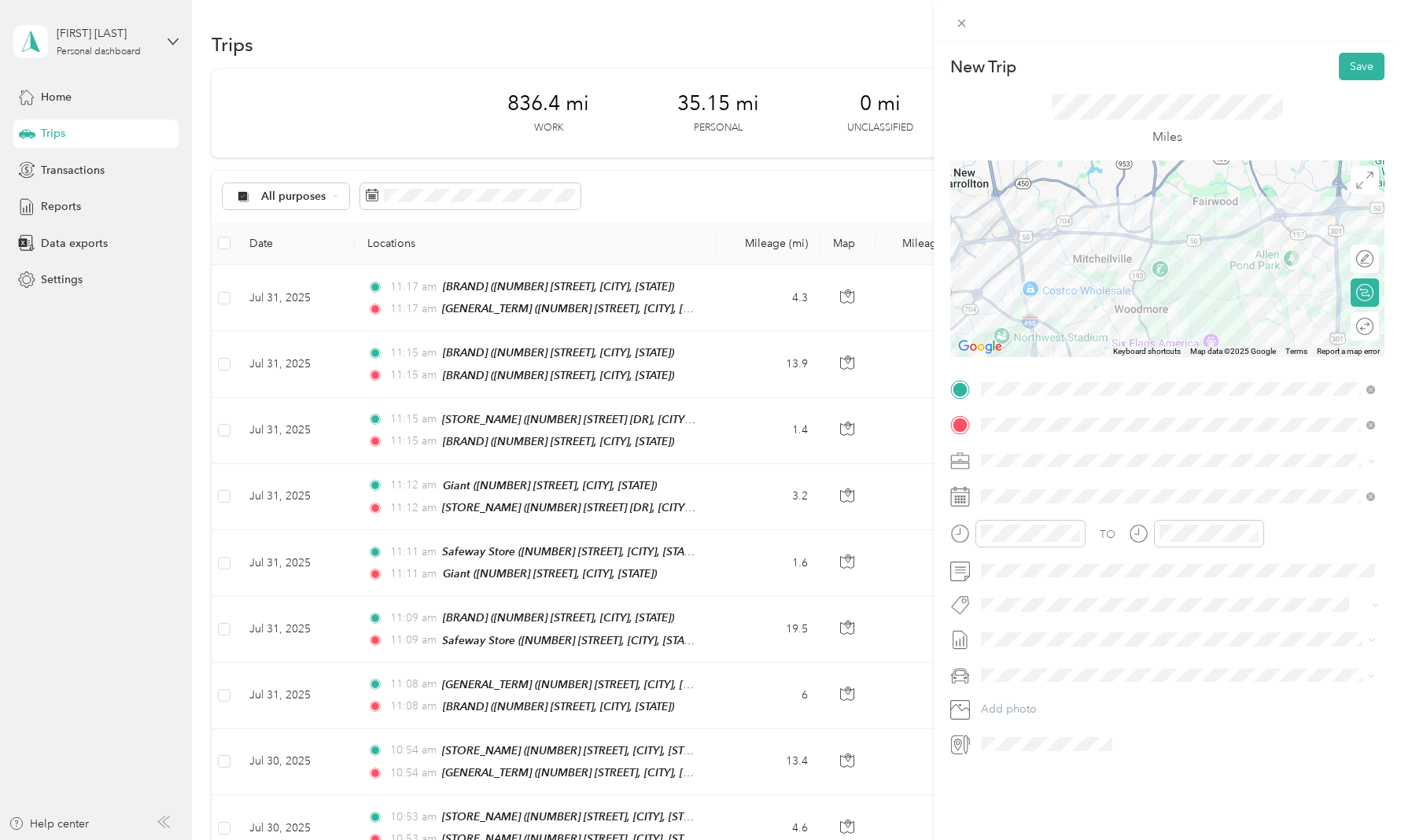 click at bounding box center (1167, 259) 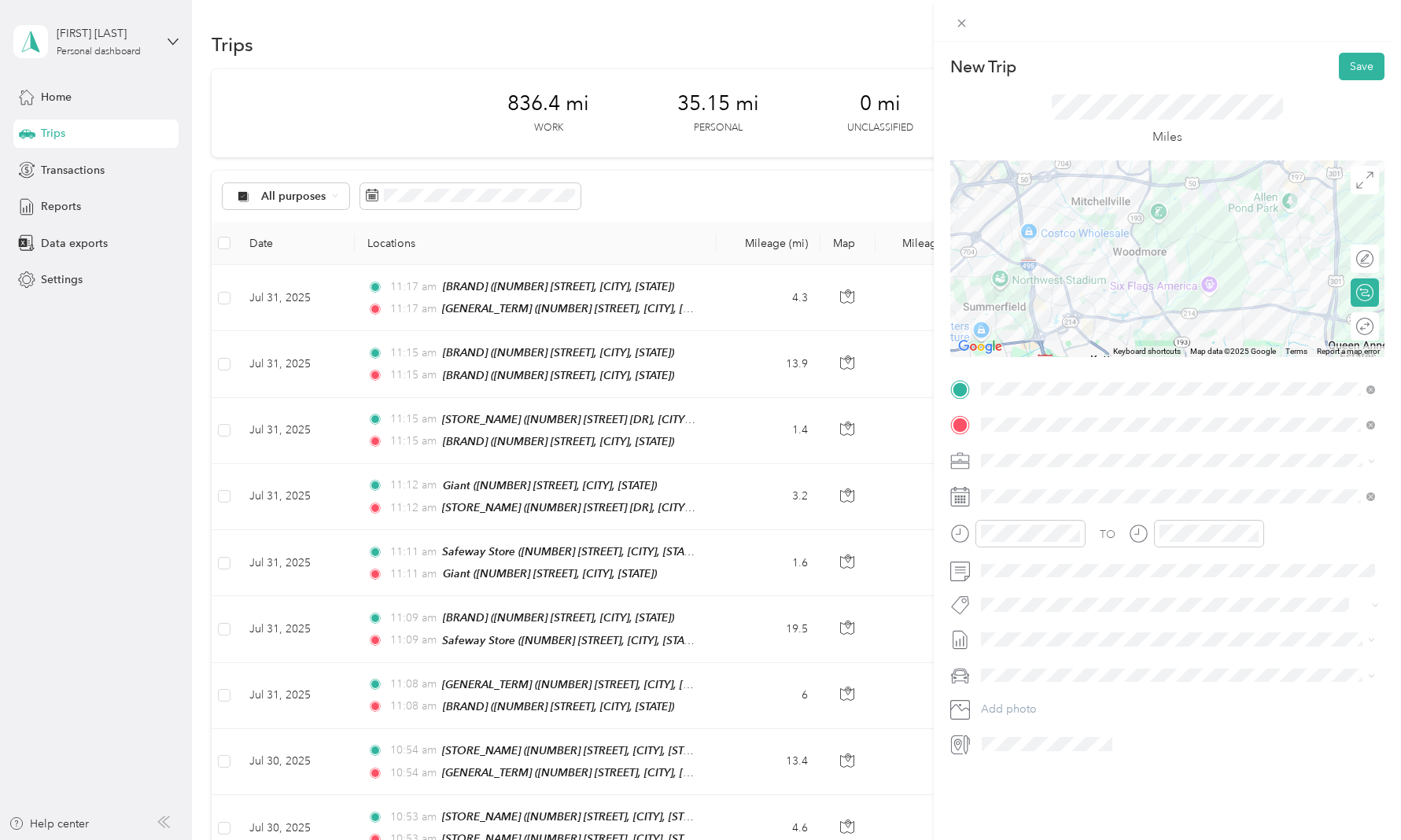 click at bounding box center (1167, 259) 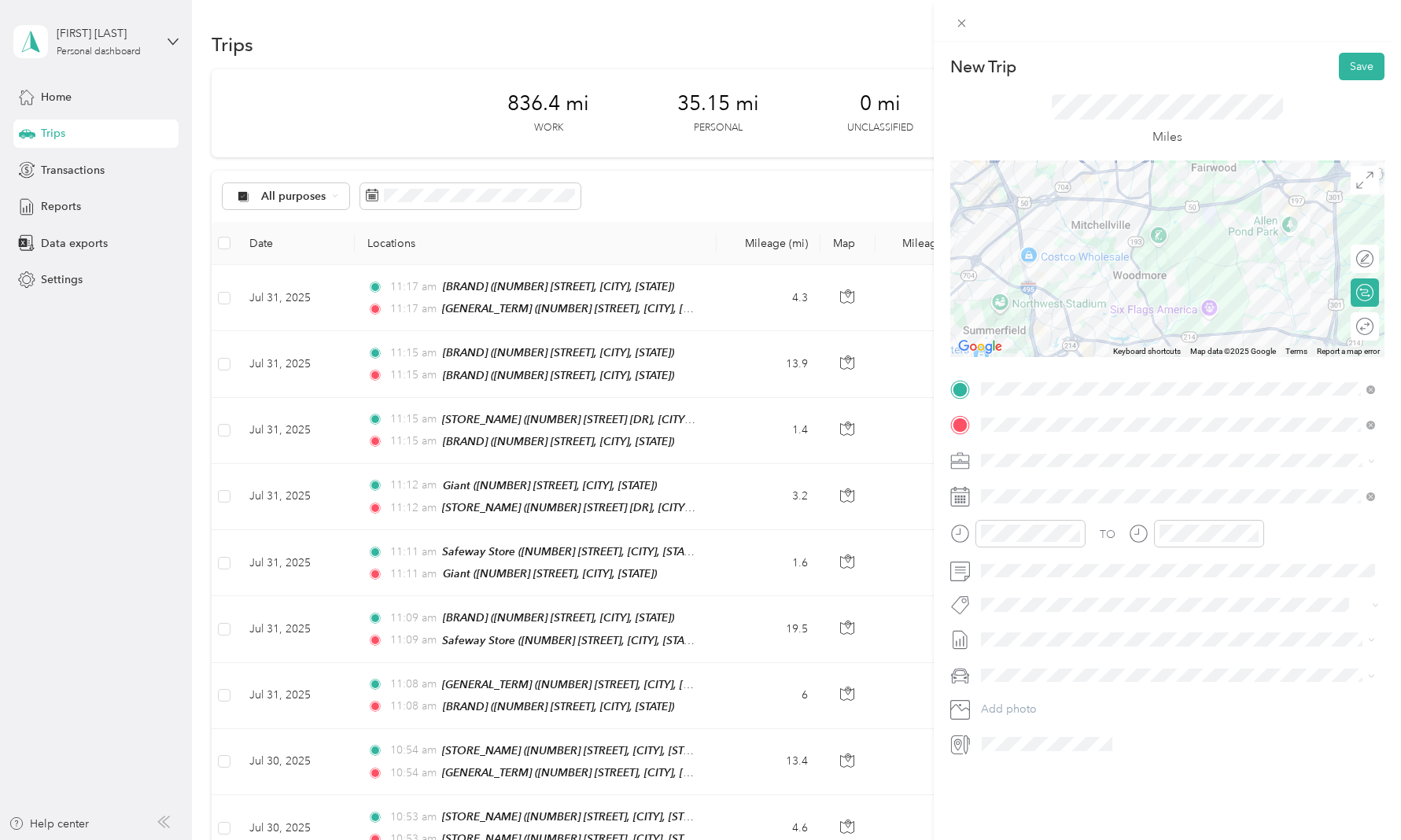 click at bounding box center (1167, 259) 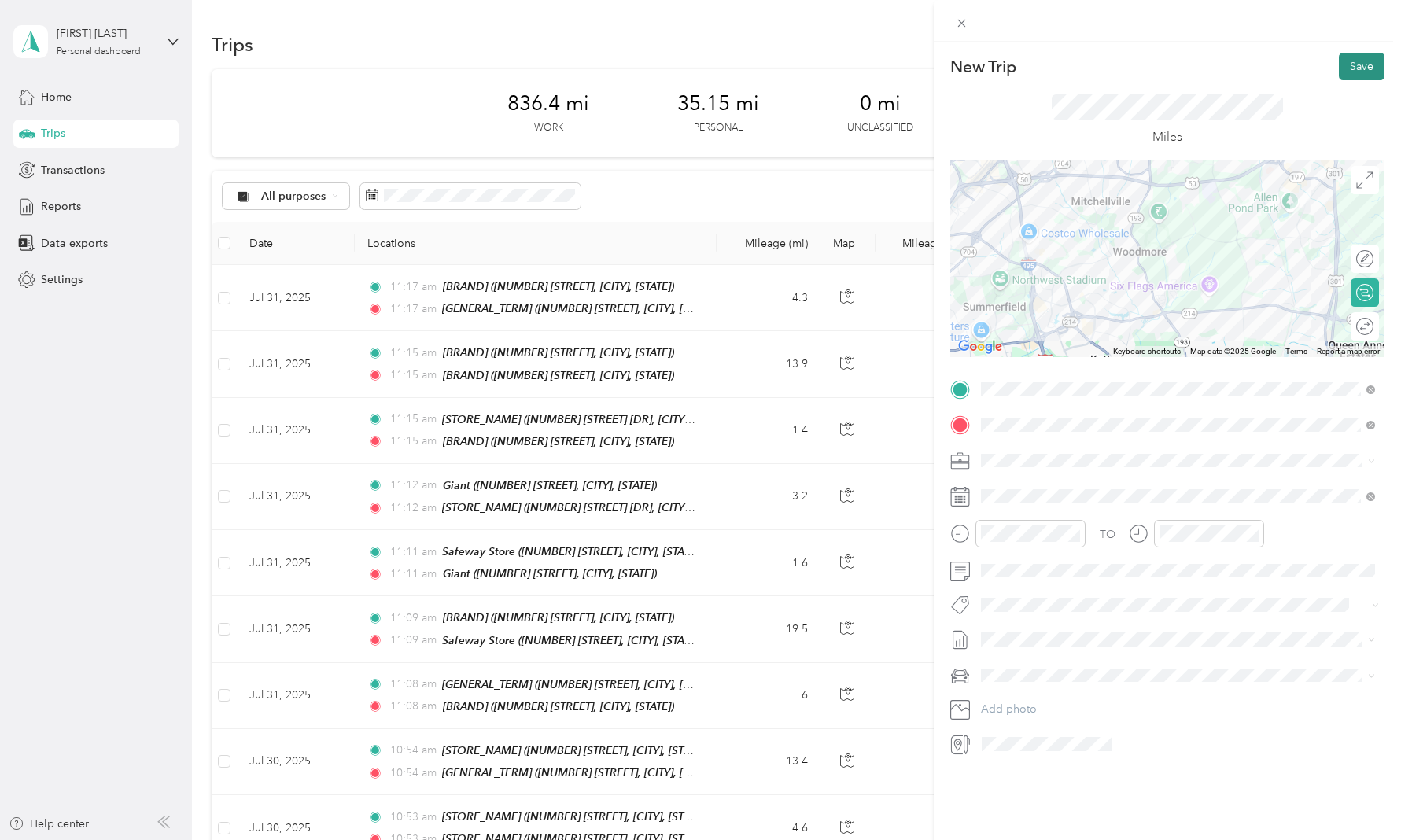 click on "Save" at bounding box center (1362, 66) 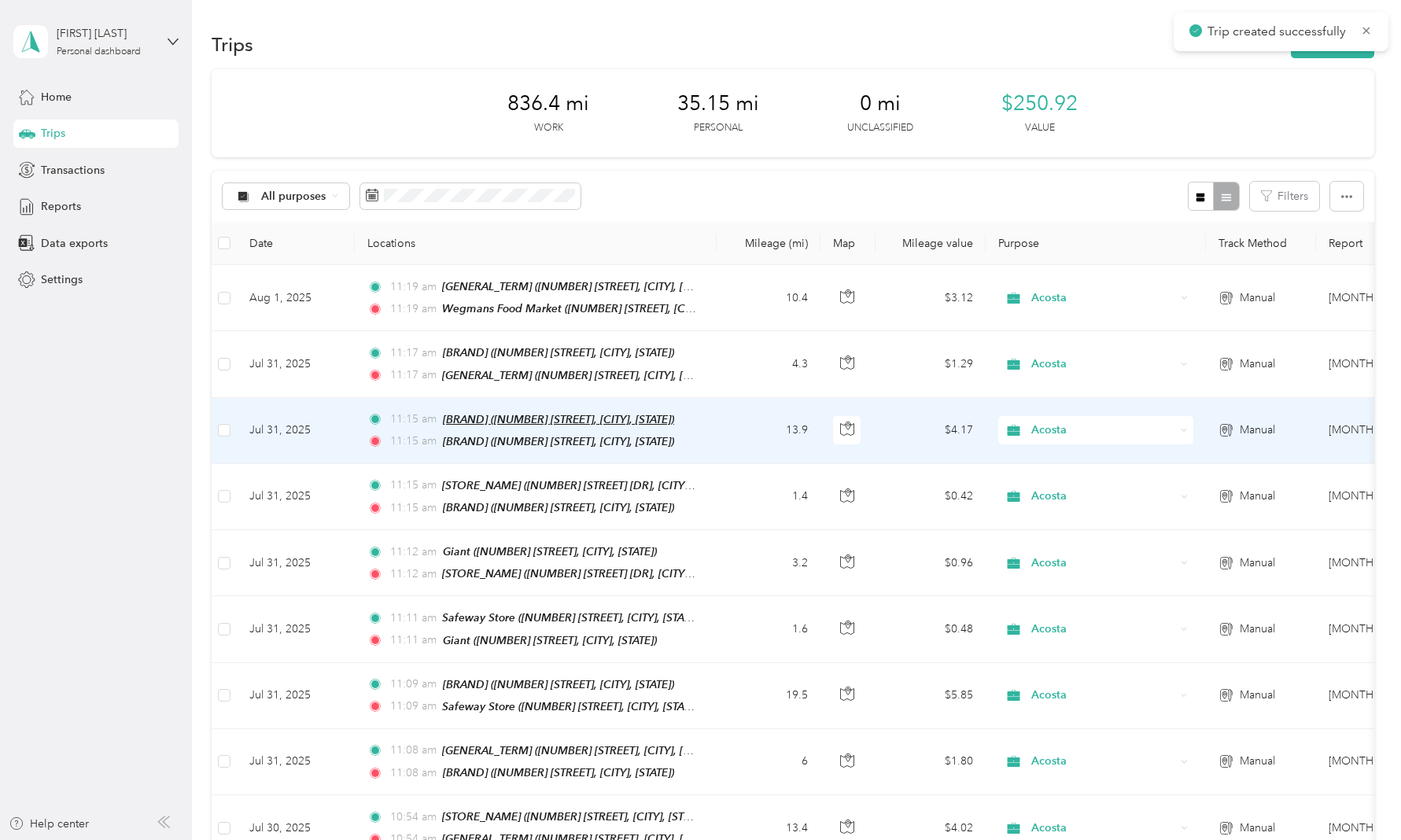 scroll, scrollTop: 0, scrollLeft: 0, axis: both 